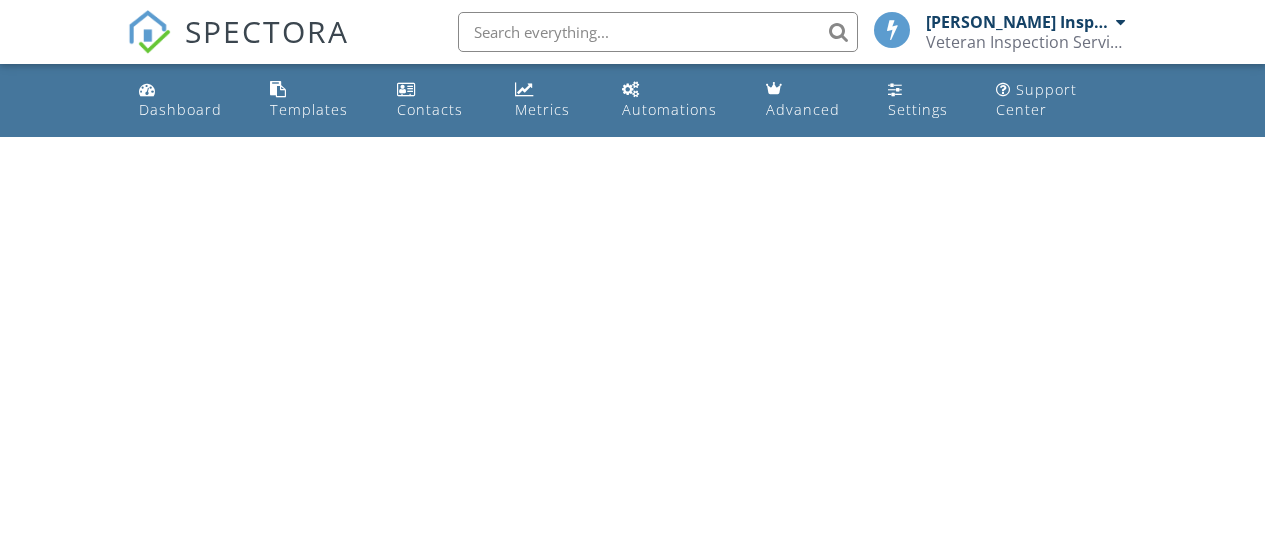 scroll, scrollTop: 0, scrollLeft: 0, axis: both 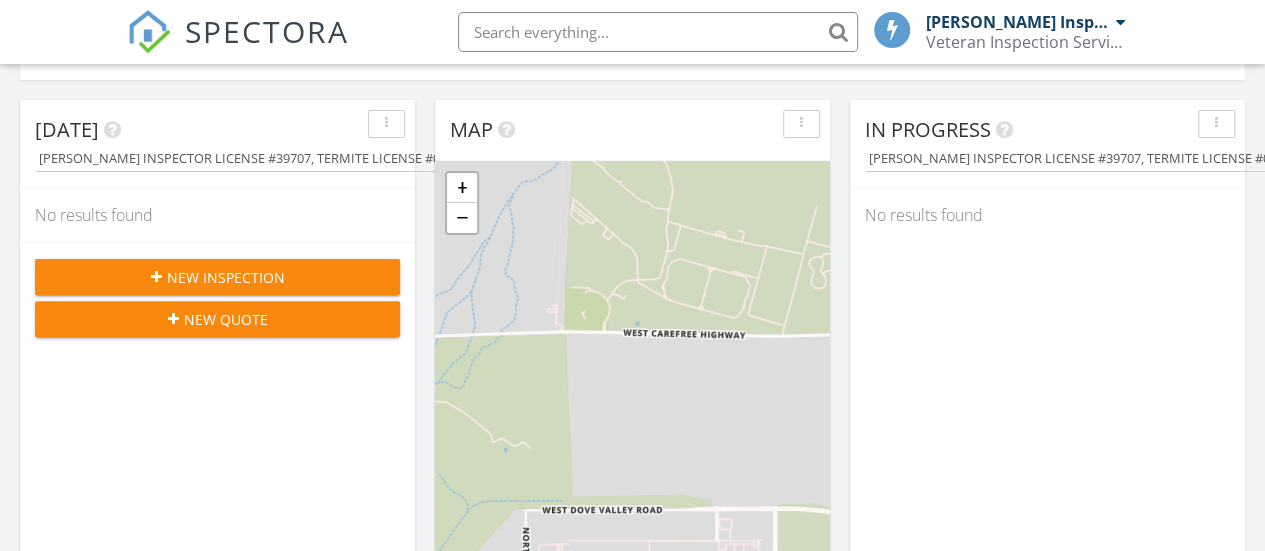 click on "New Inspection" at bounding box center [226, 277] 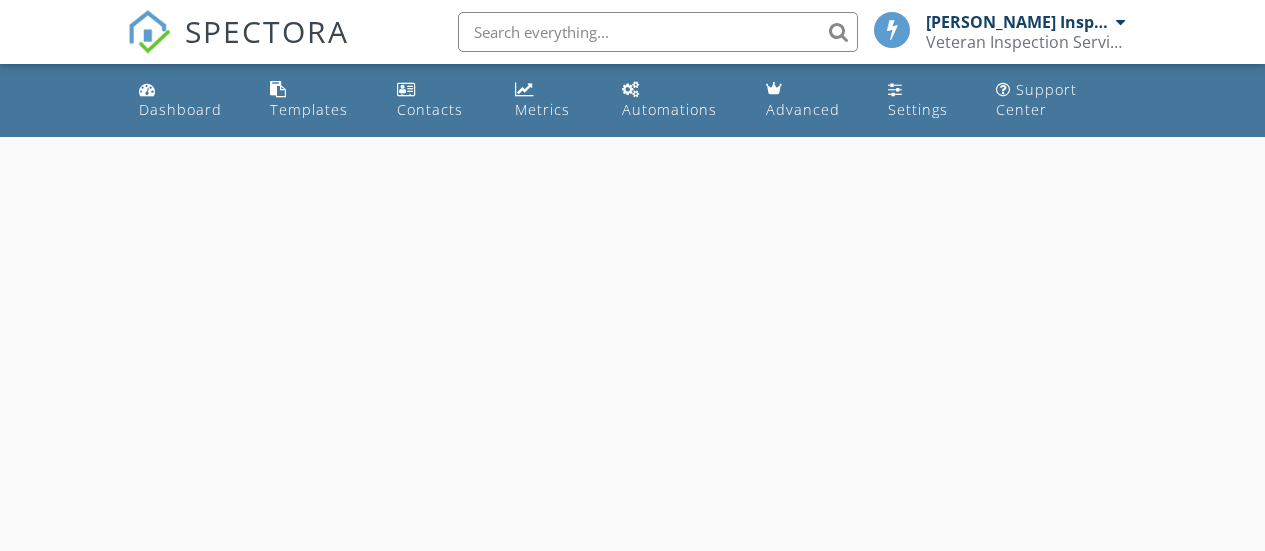 scroll, scrollTop: 0, scrollLeft: 0, axis: both 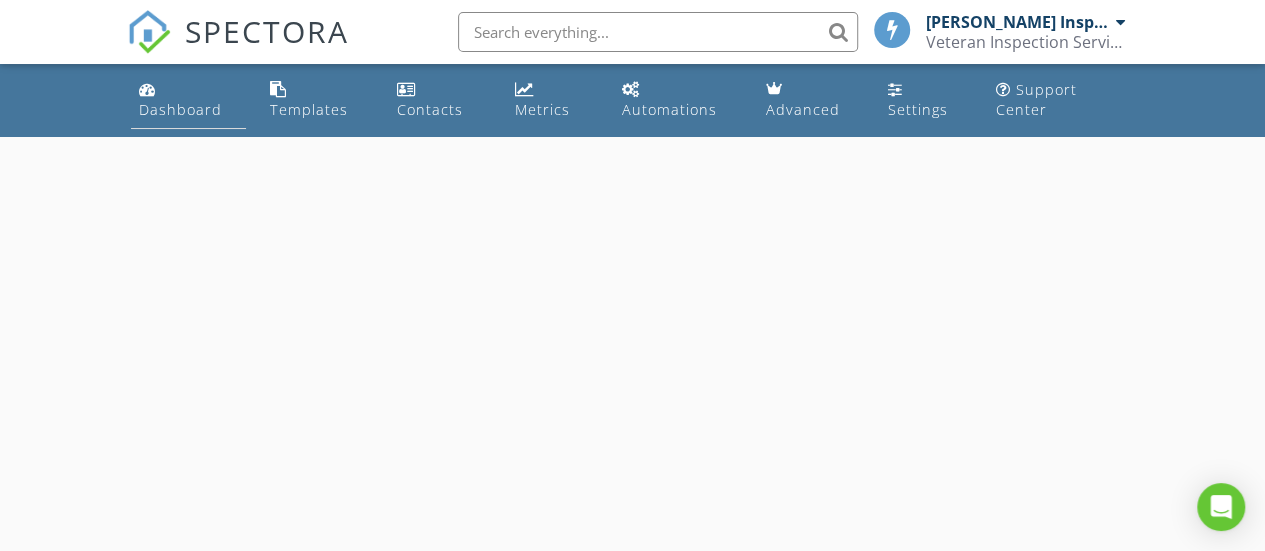 click on "Dashboard" at bounding box center (180, 109) 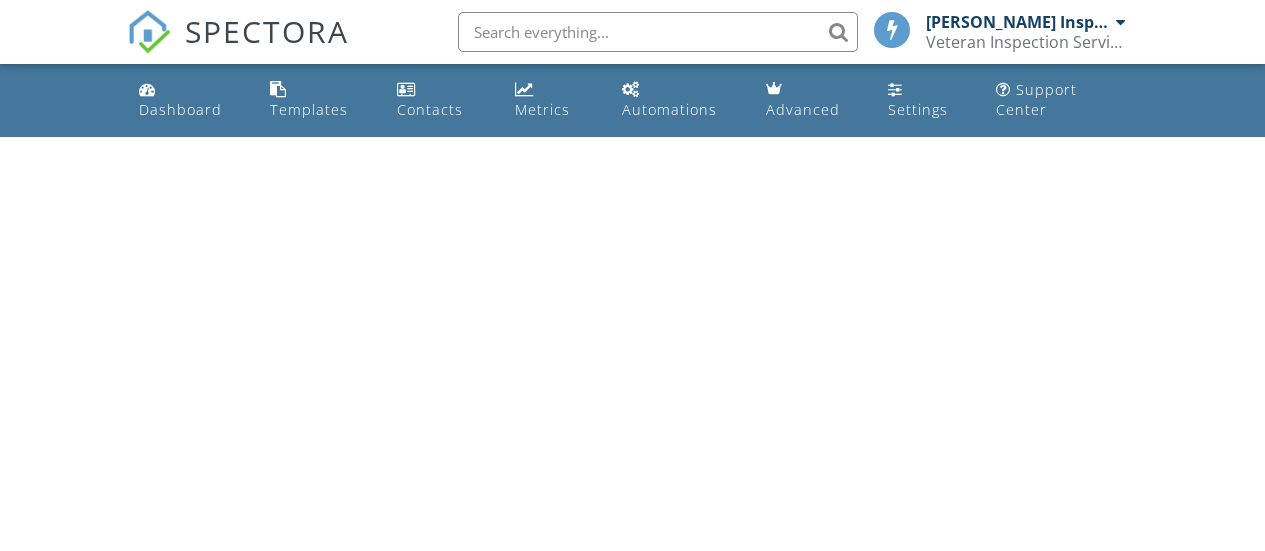 scroll, scrollTop: 0, scrollLeft: 0, axis: both 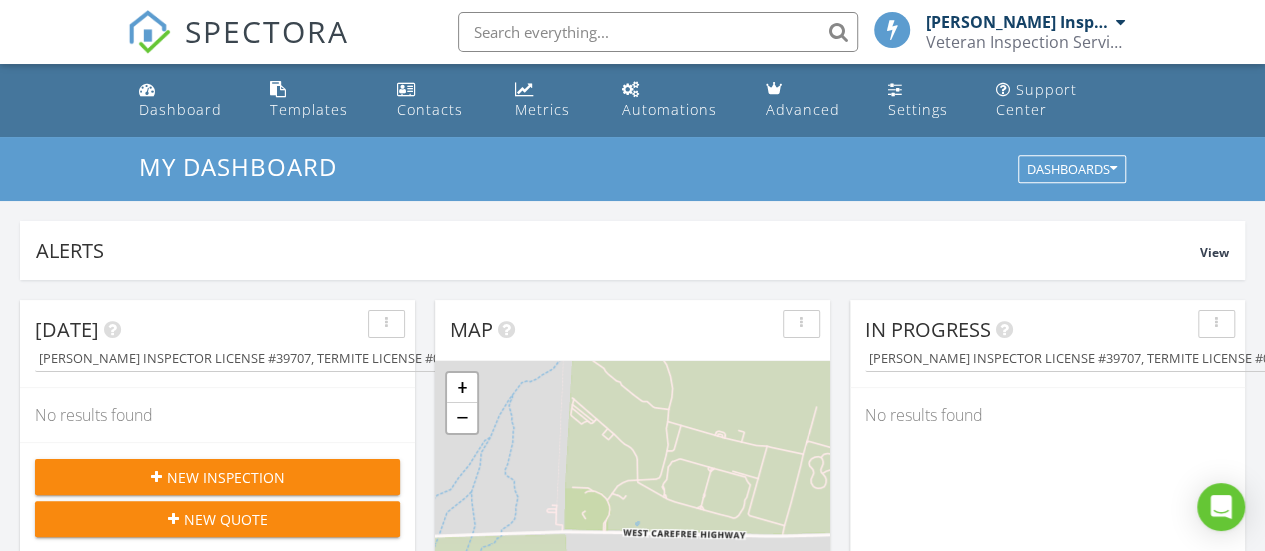 click at bounding box center (156, 477) 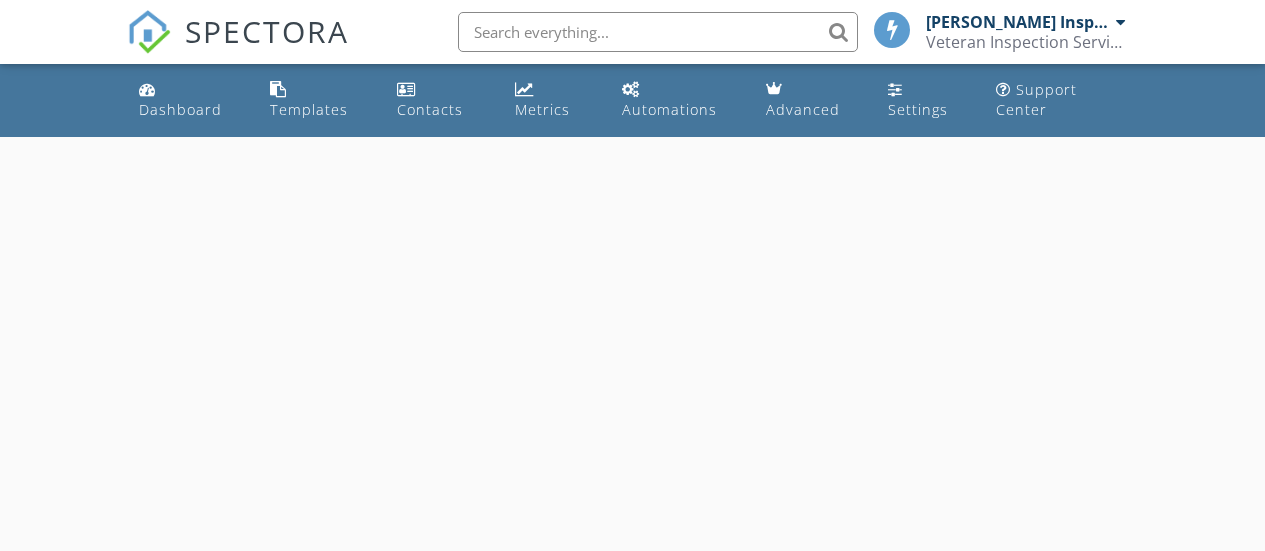 scroll, scrollTop: 0, scrollLeft: 0, axis: both 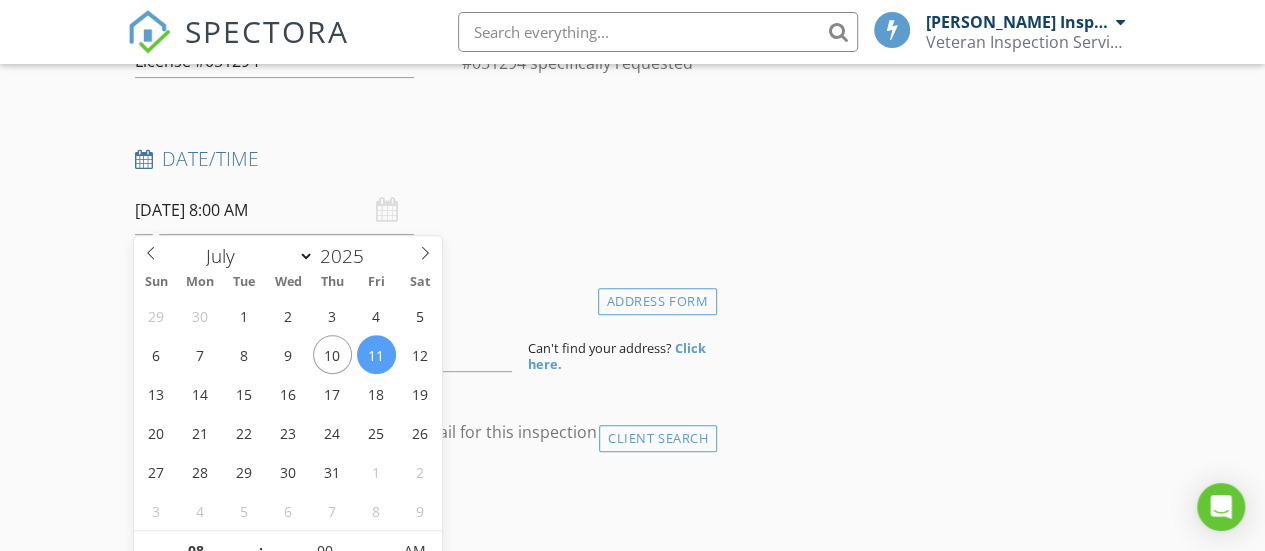 click on "07/11/2025 8:00 AM" at bounding box center (274, 210) 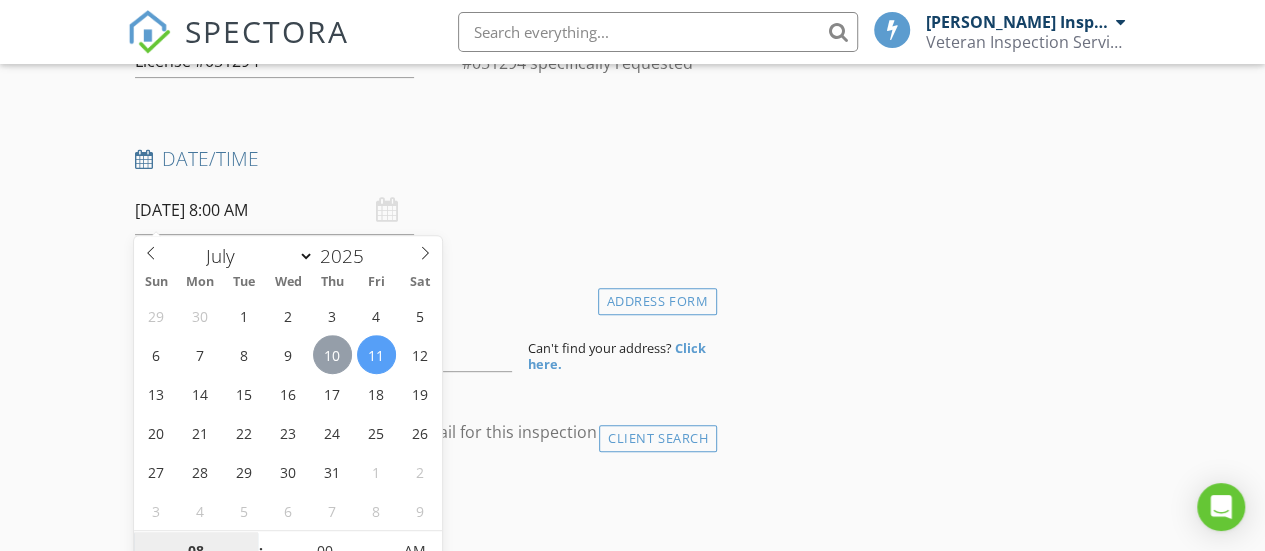 type on "07/10/2025 8:00 AM" 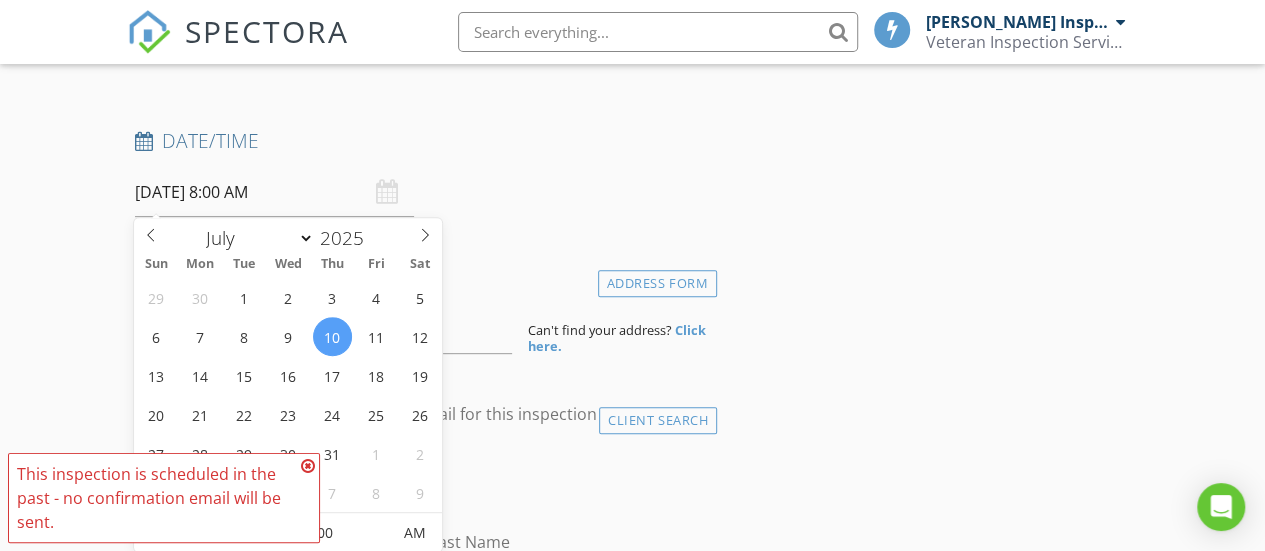 click at bounding box center [308, 466] 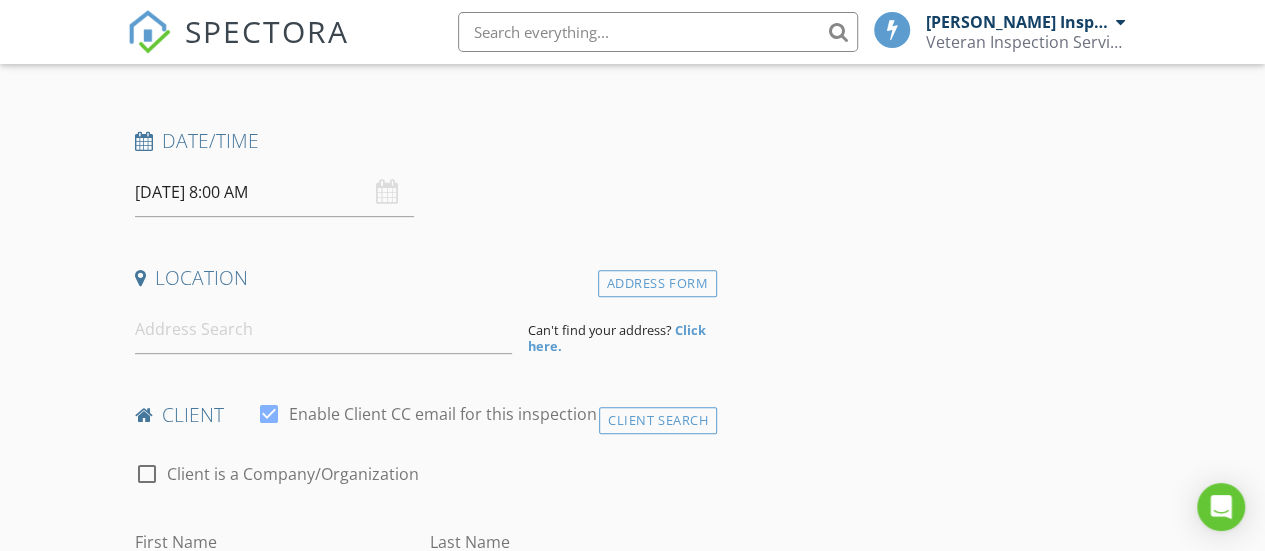 click on "07/10/2025 8:00 AM" at bounding box center (274, 192) 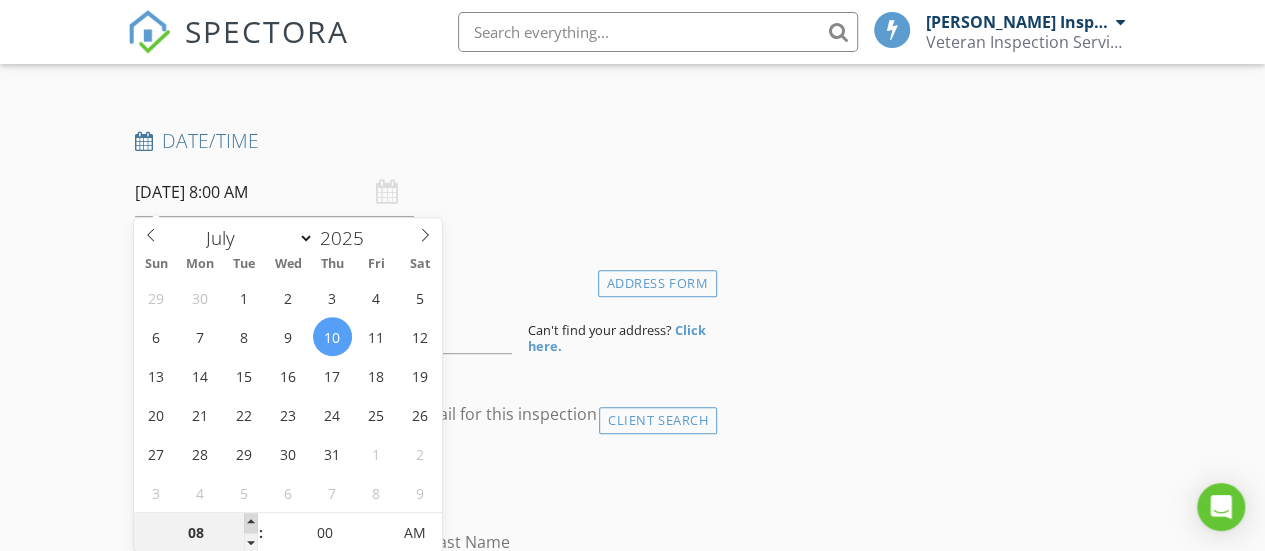 type on "09" 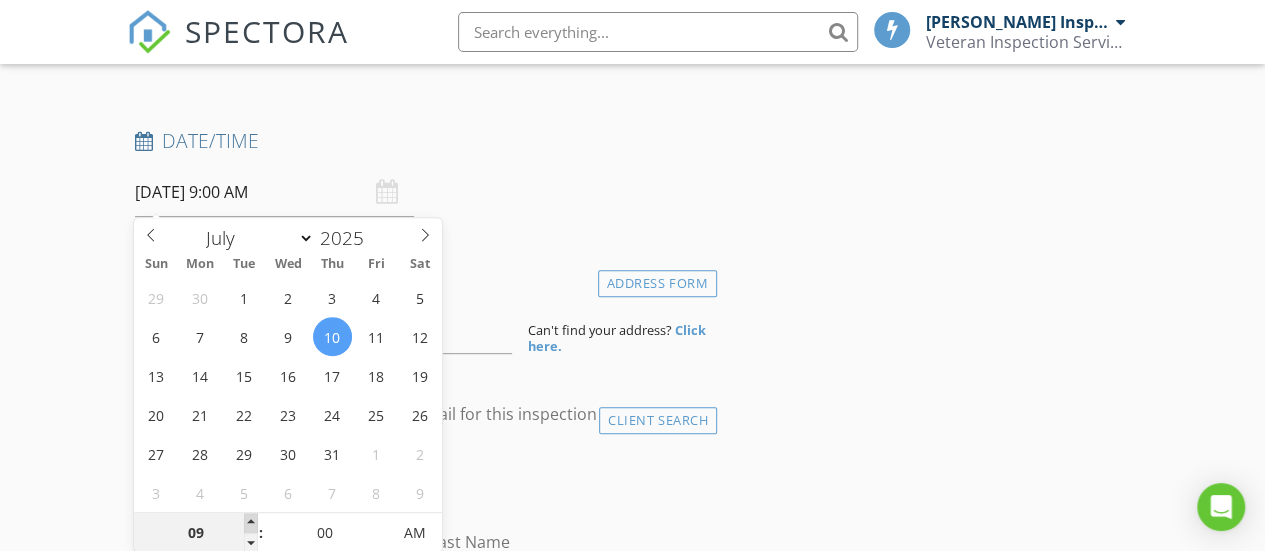 click at bounding box center (251, 523) 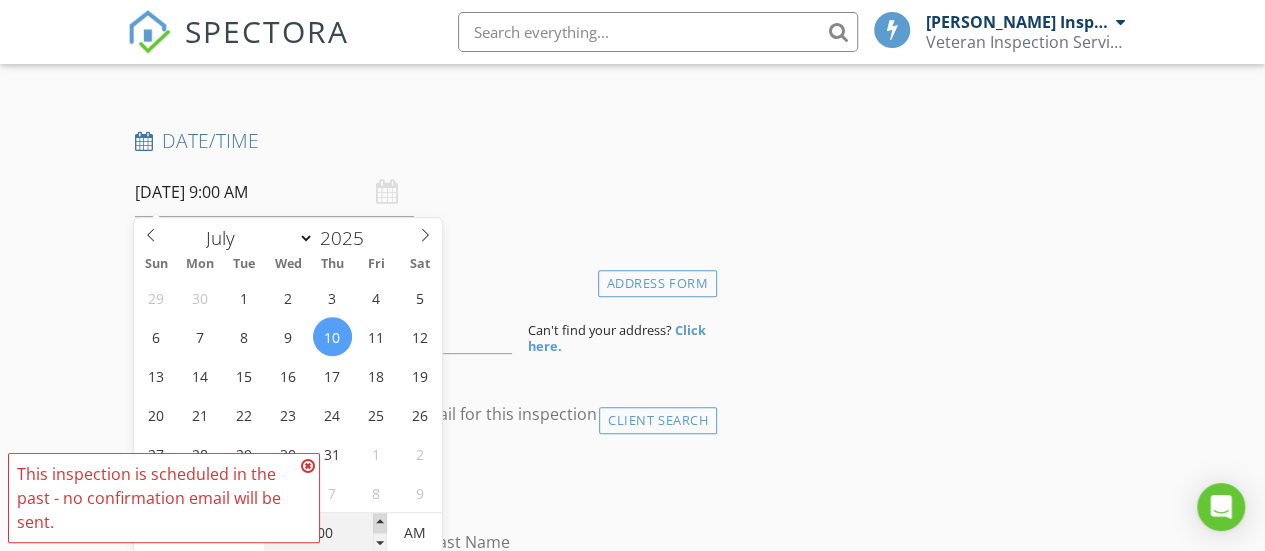 type on "05" 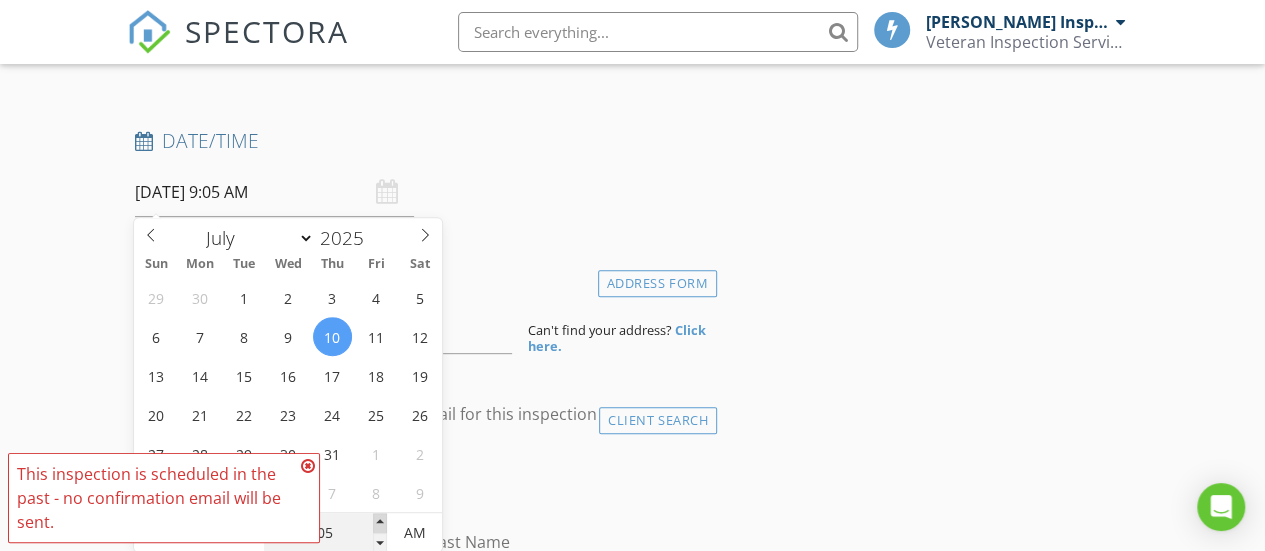 click at bounding box center [380, 523] 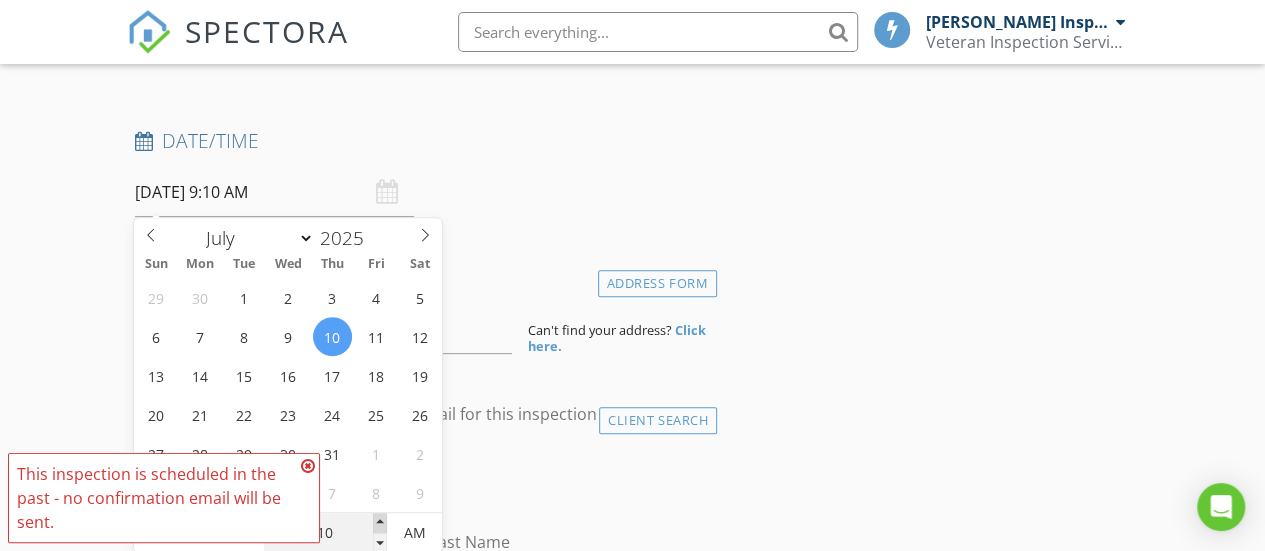 click at bounding box center [380, 523] 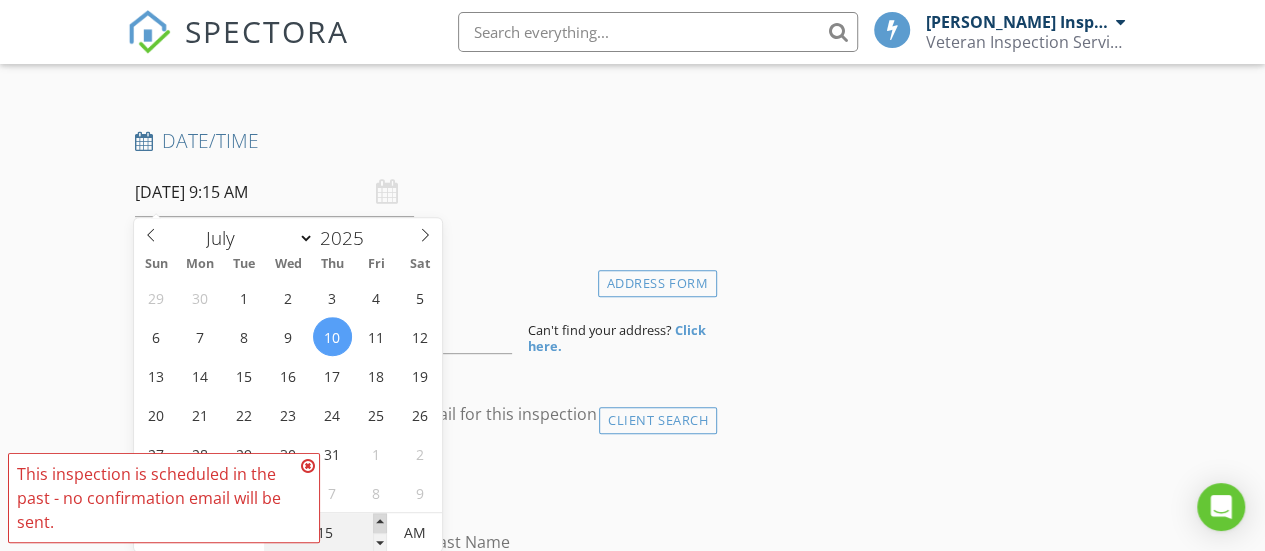 click at bounding box center [380, 523] 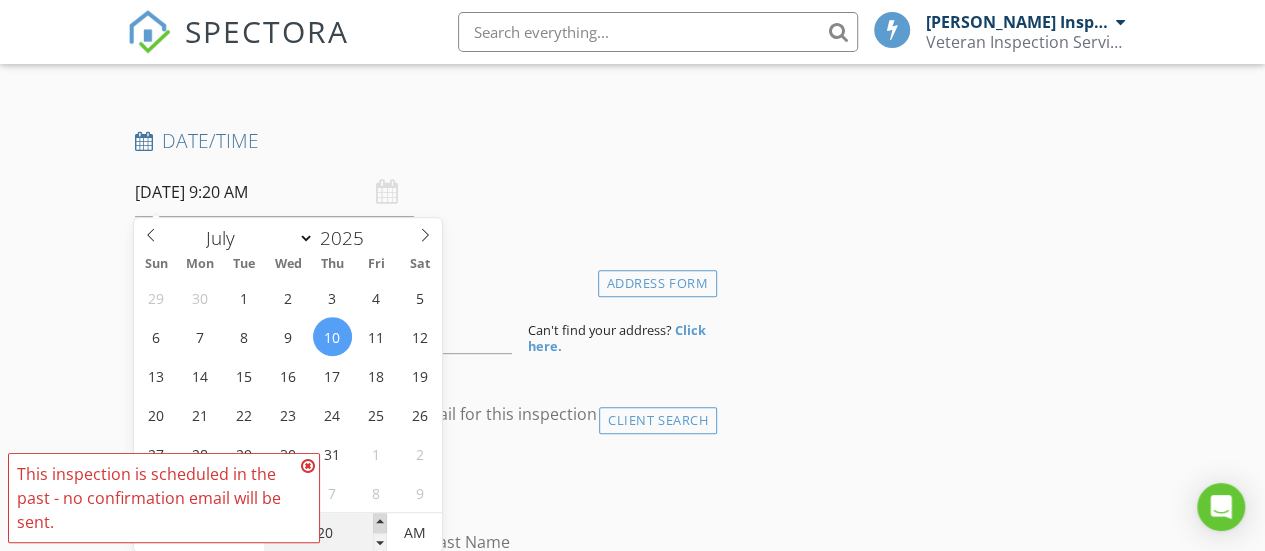 click at bounding box center [380, 523] 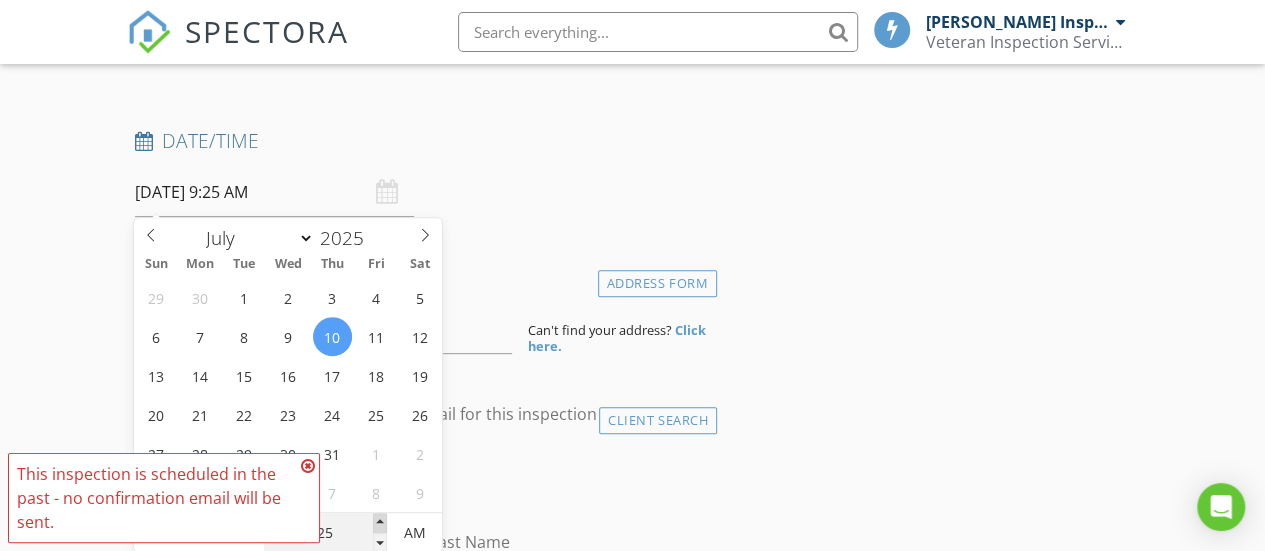 click at bounding box center [380, 523] 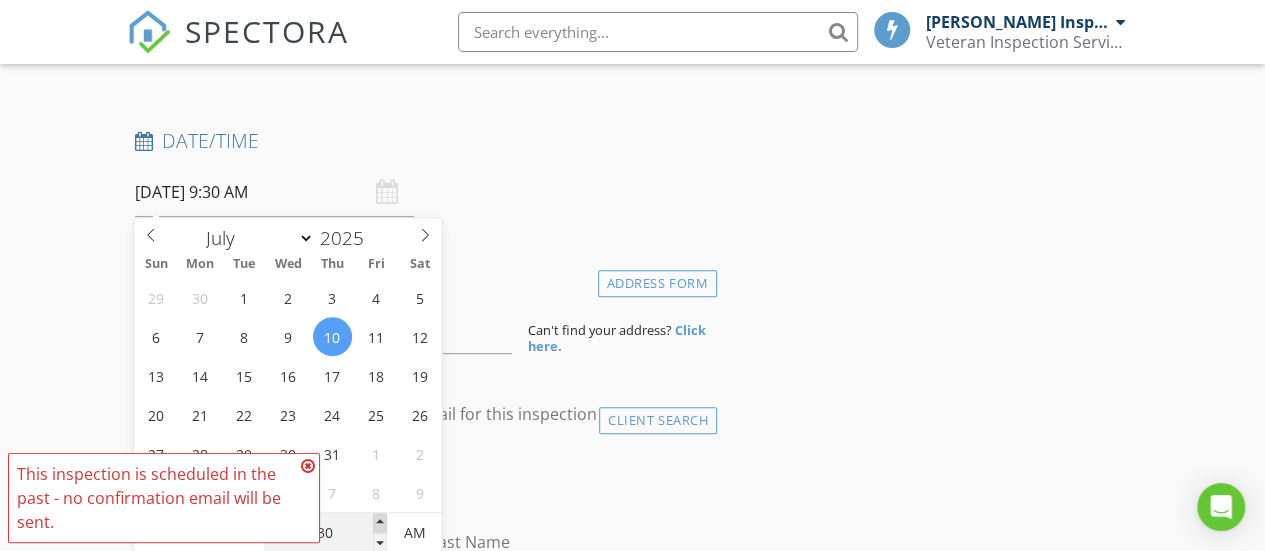 click at bounding box center [380, 523] 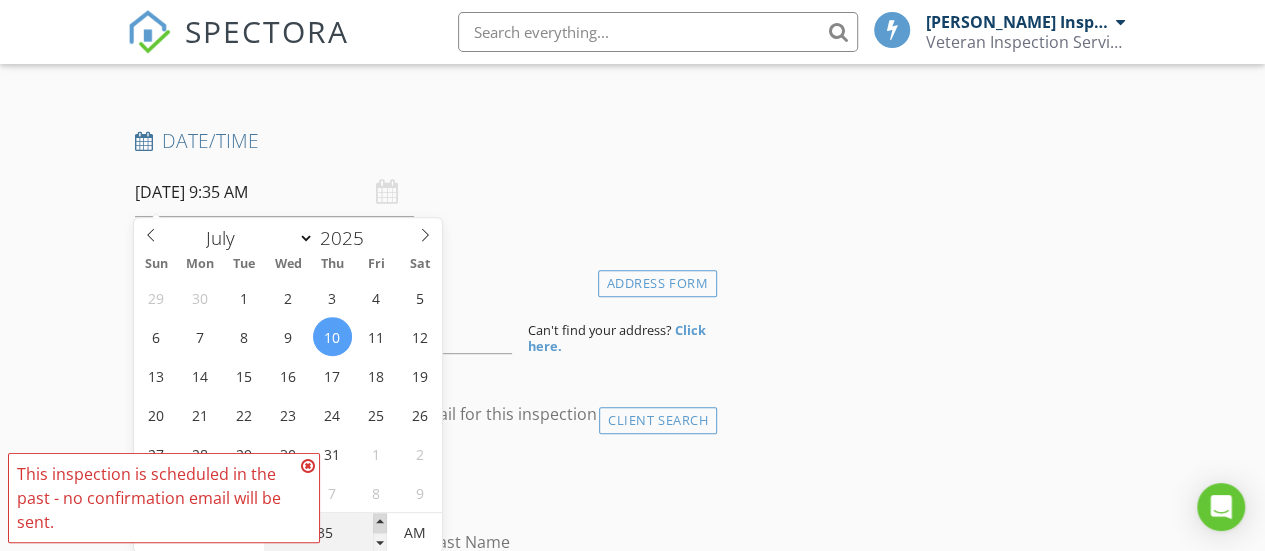 click at bounding box center [380, 523] 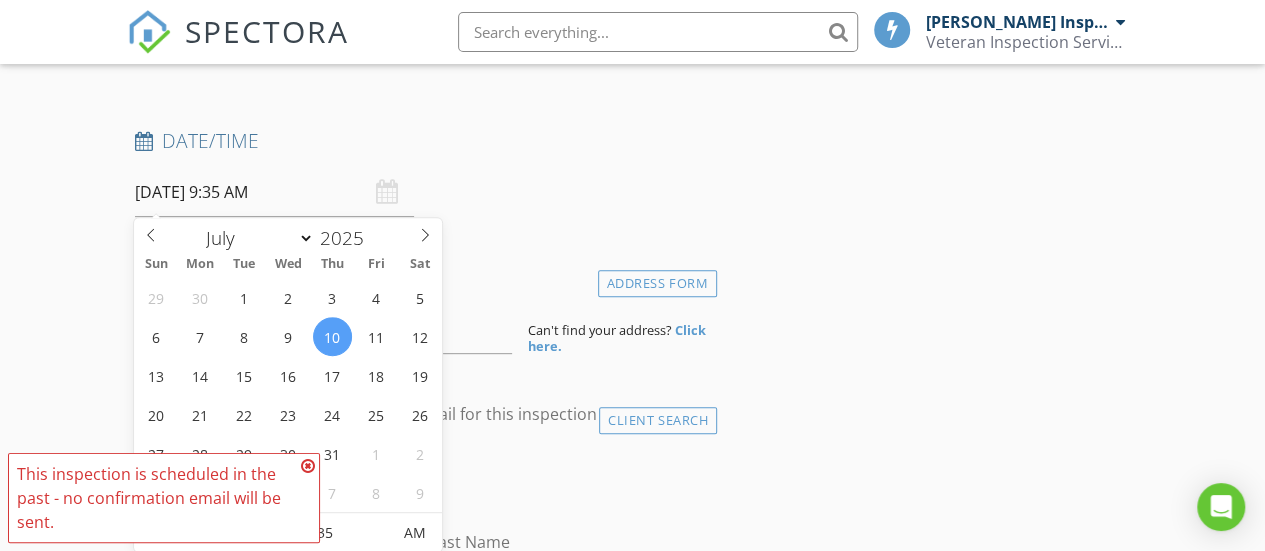 click at bounding box center [308, 466] 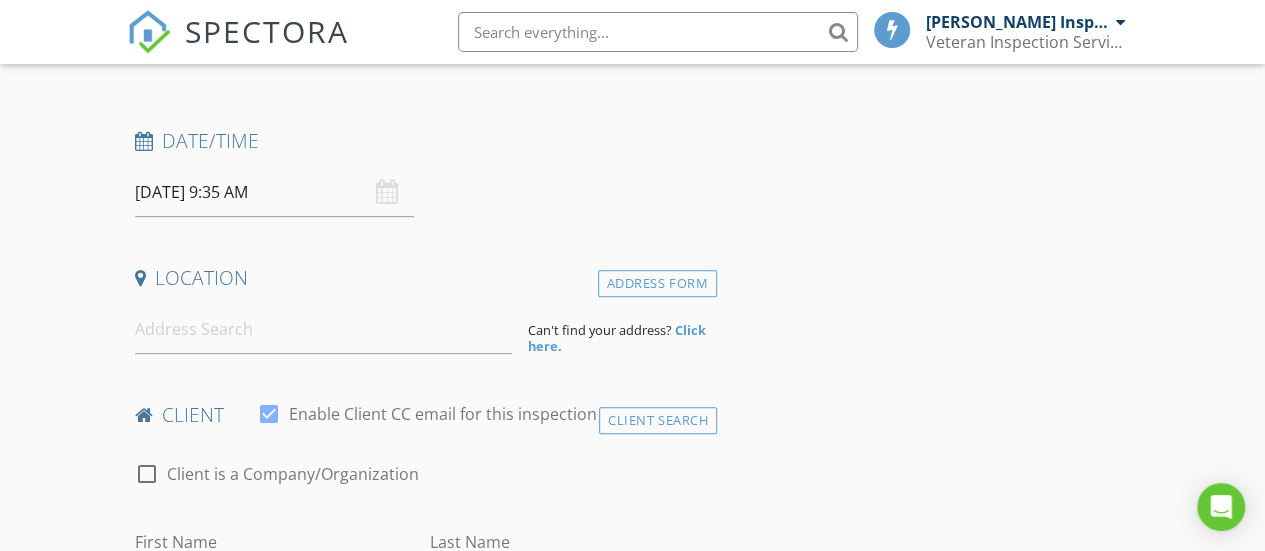 click on "07/10/2025 9:35 AM" at bounding box center (274, 192) 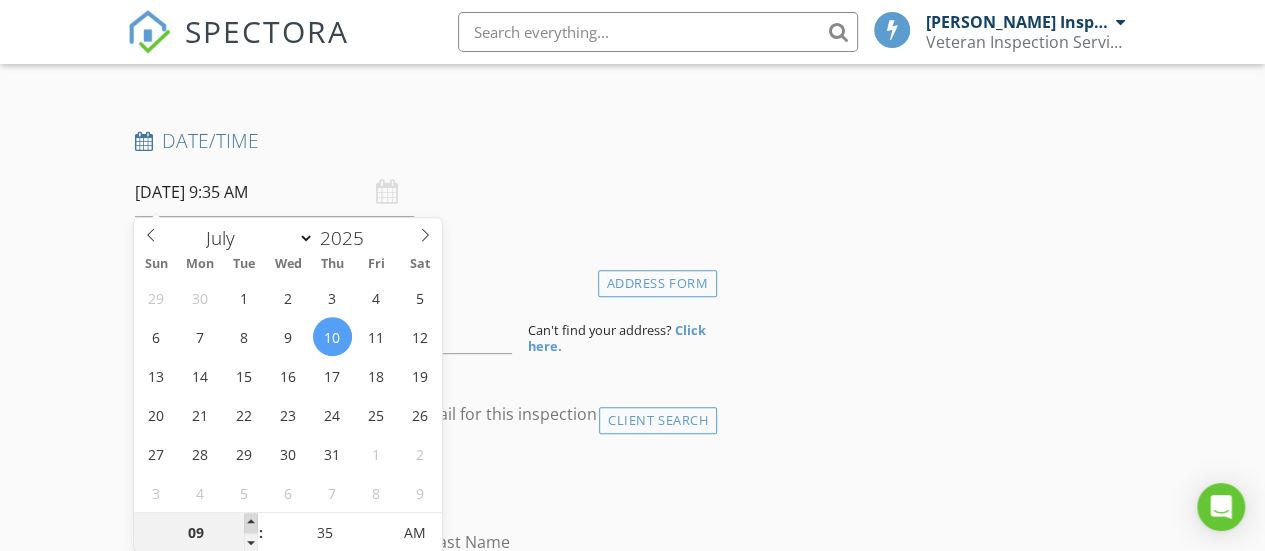 type on "10" 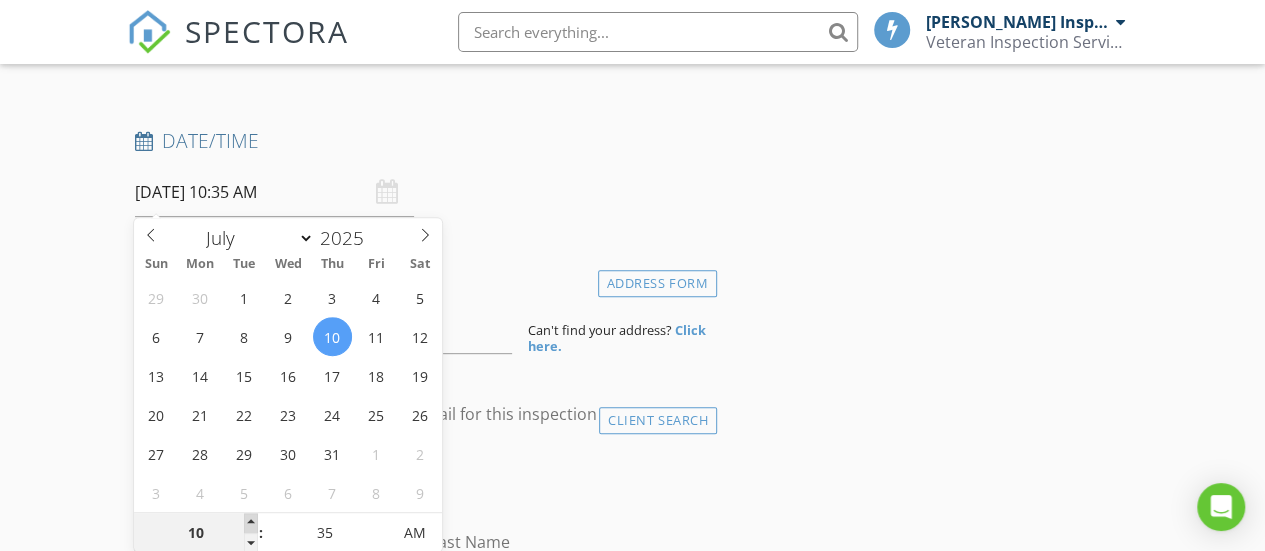 click at bounding box center [251, 523] 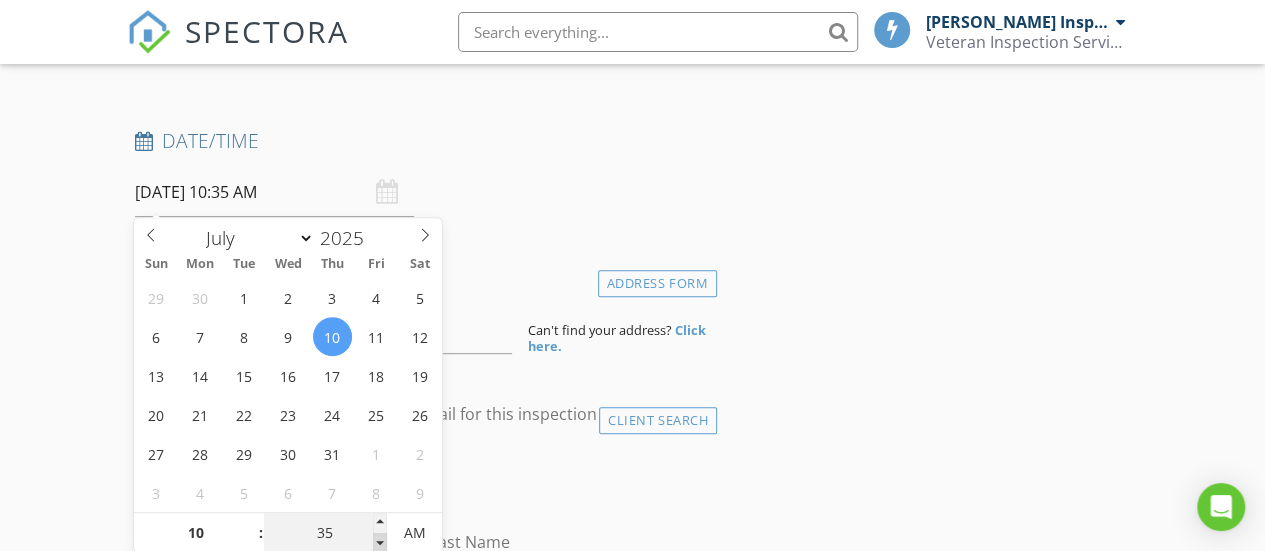 type on "30" 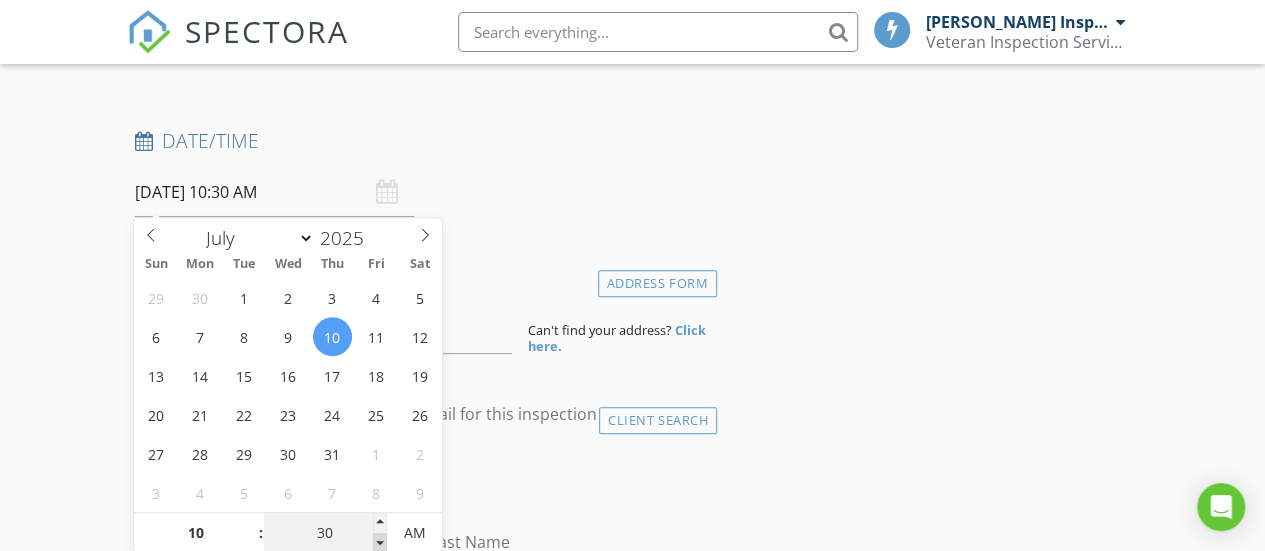 click at bounding box center [380, 543] 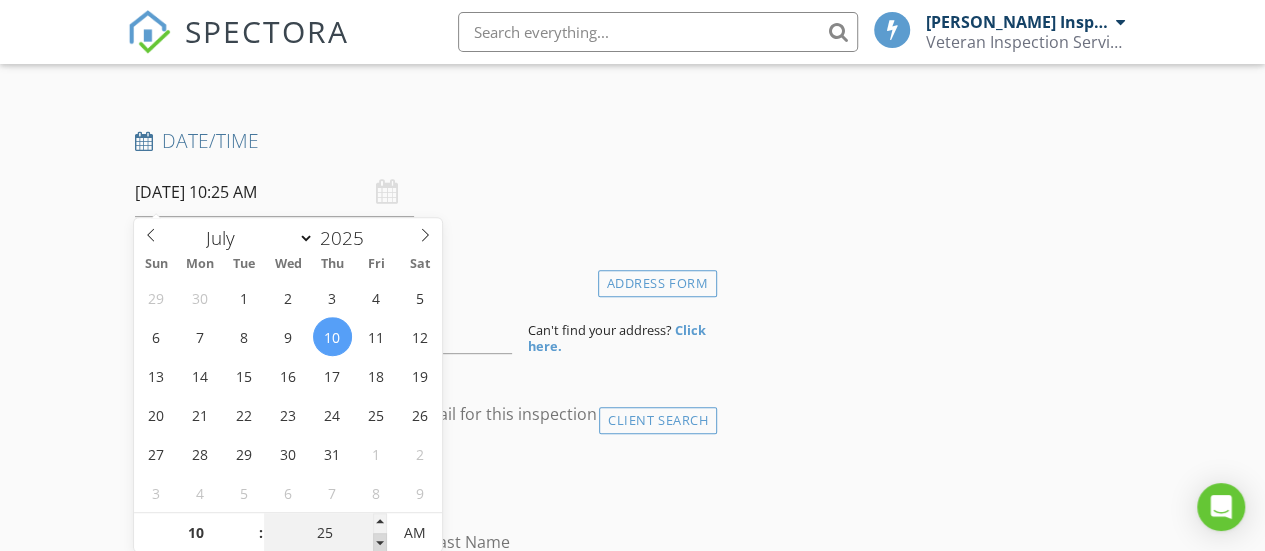click at bounding box center [380, 543] 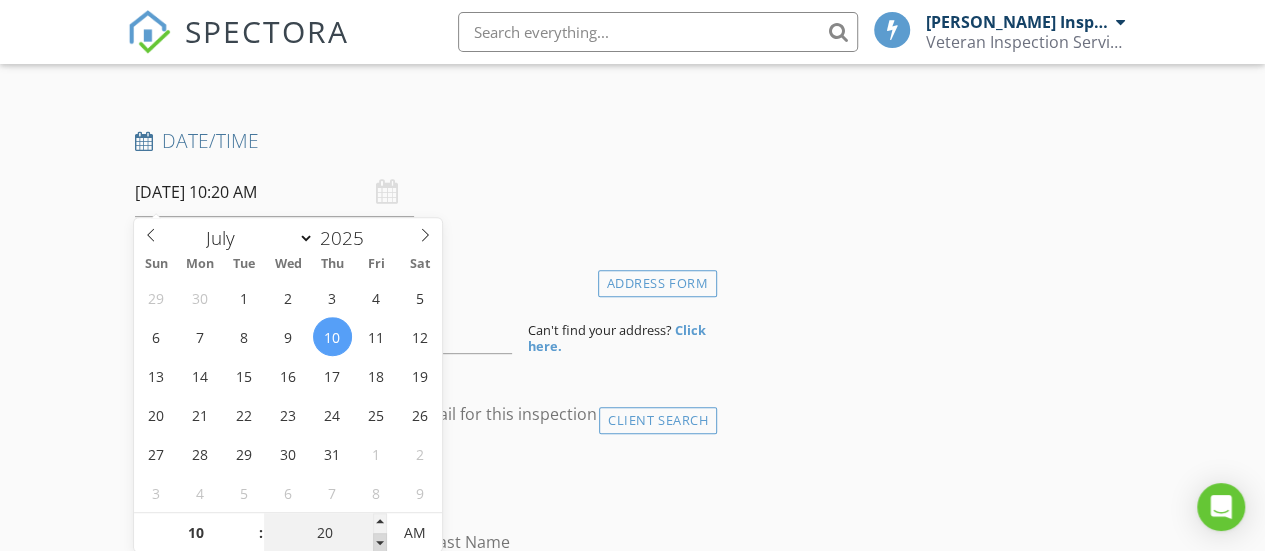 click at bounding box center [380, 543] 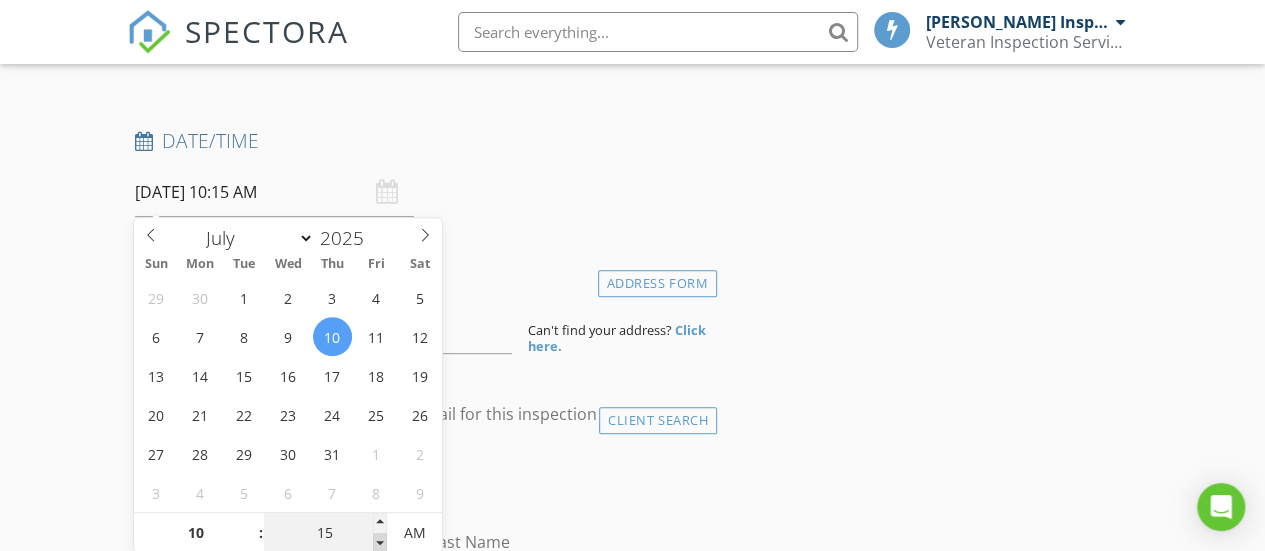 click at bounding box center [380, 543] 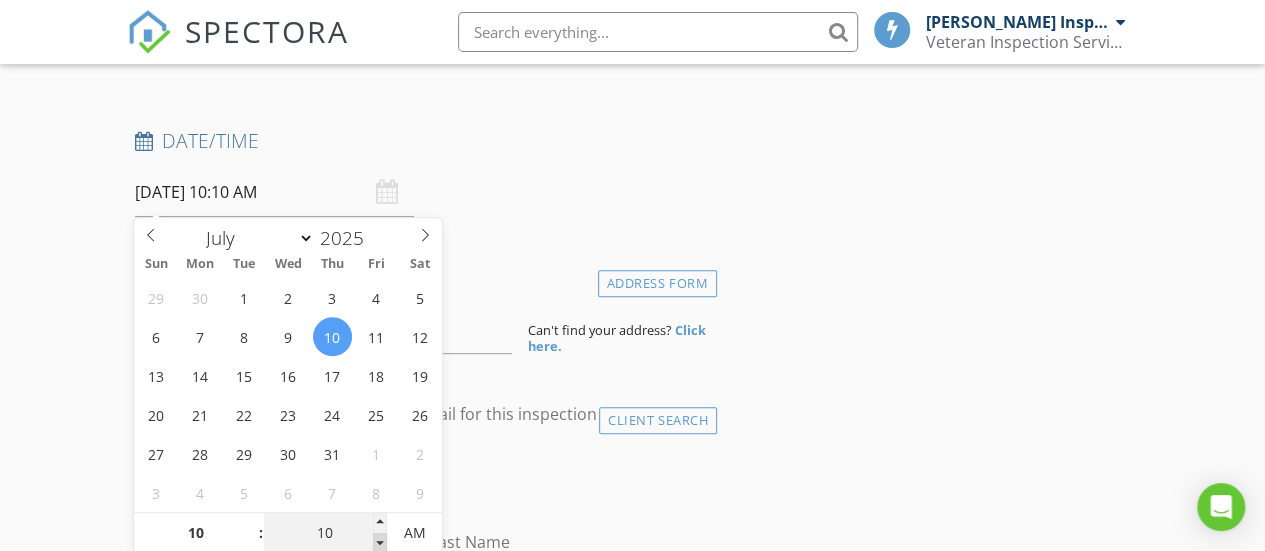 click at bounding box center [380, 543] 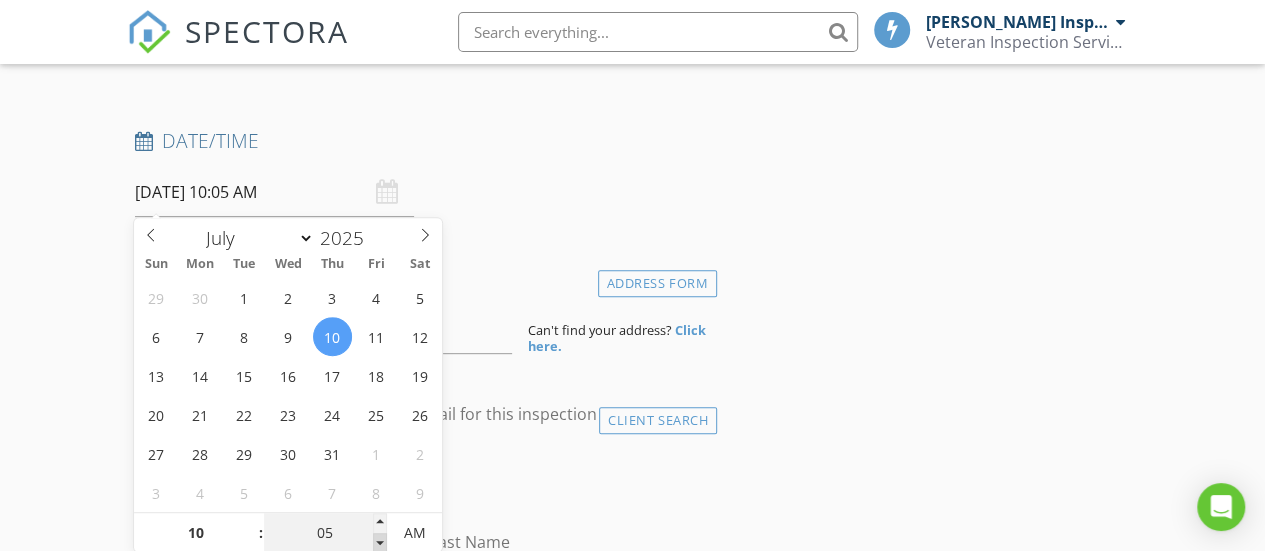 click at bounding box center [380, 543] 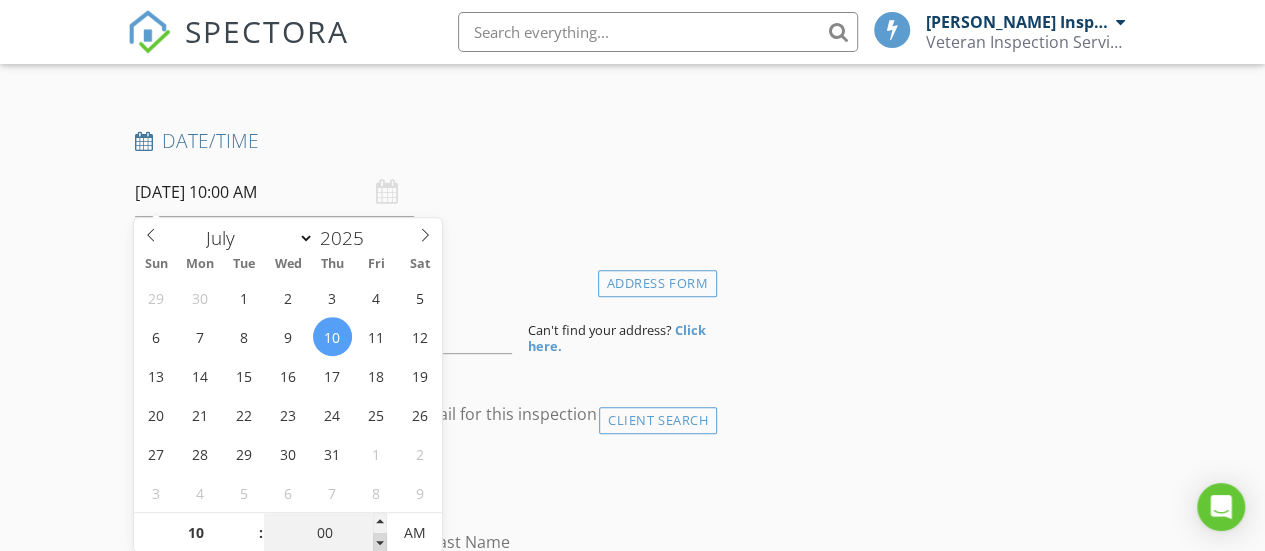 click at bounding box center [380, 543] 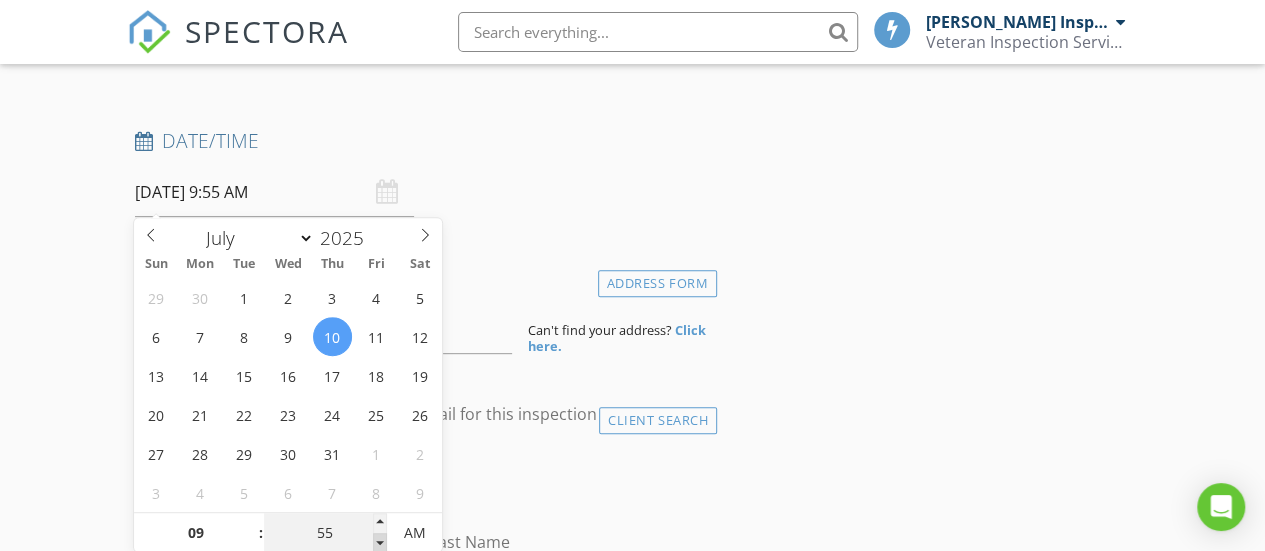 click at bounding box center [380, 543] 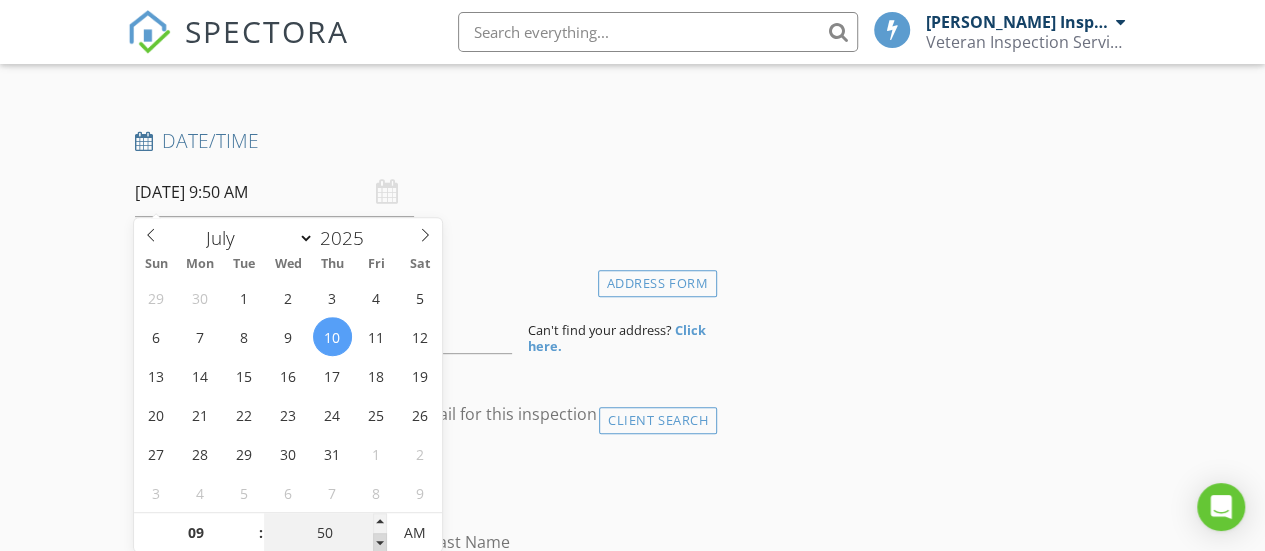 click at bounding box center (380, 543) 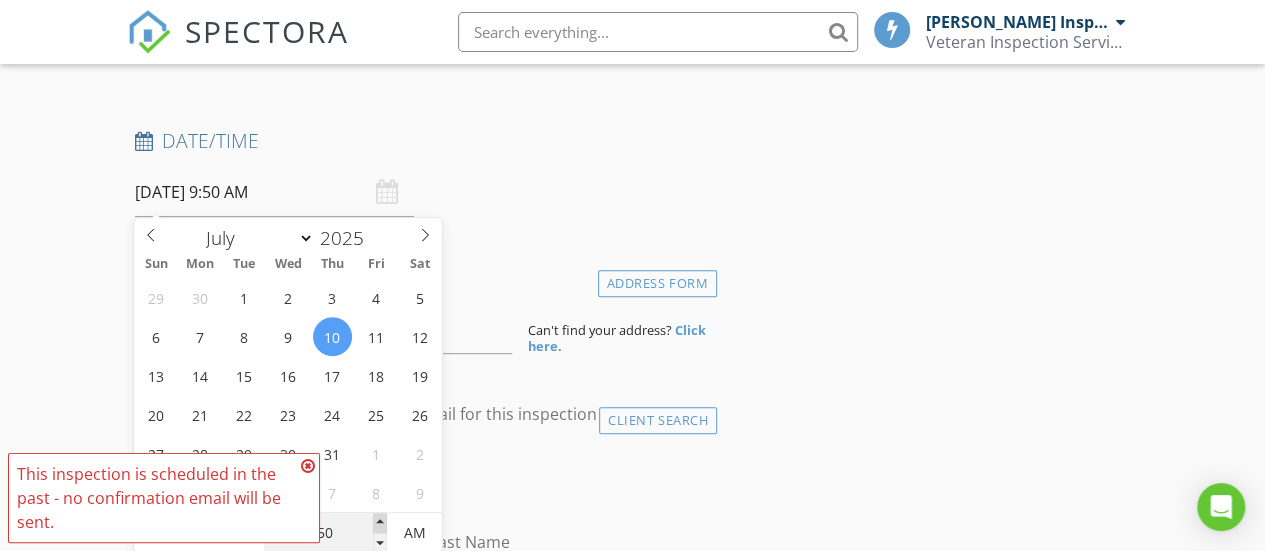 type on "55" 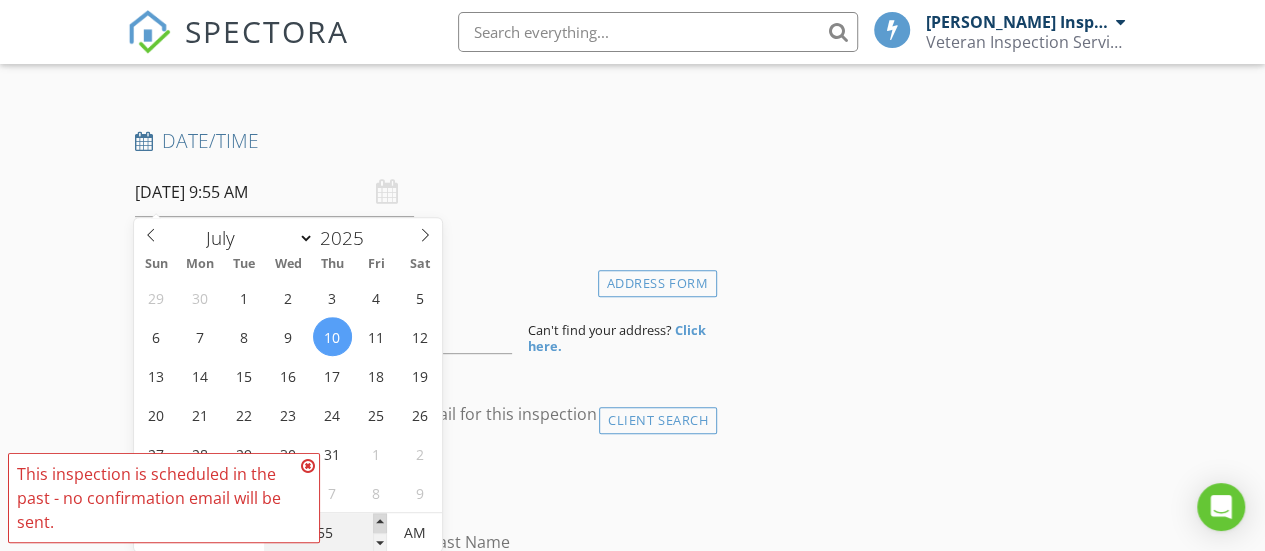click at bounding box center (380, 523) 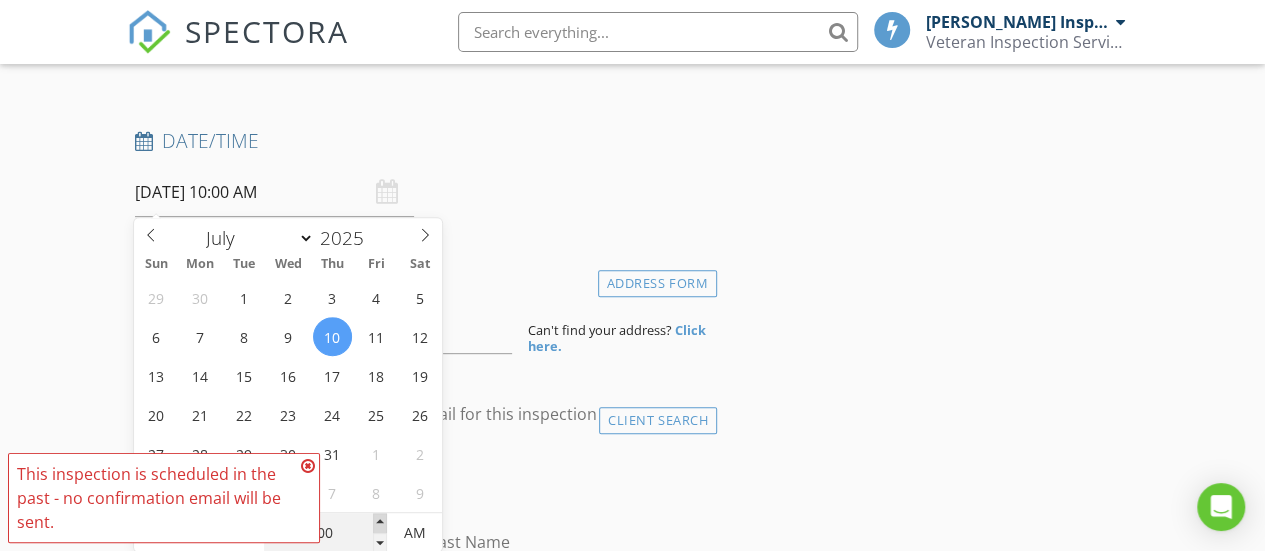 click at bounding box center [380, 523] 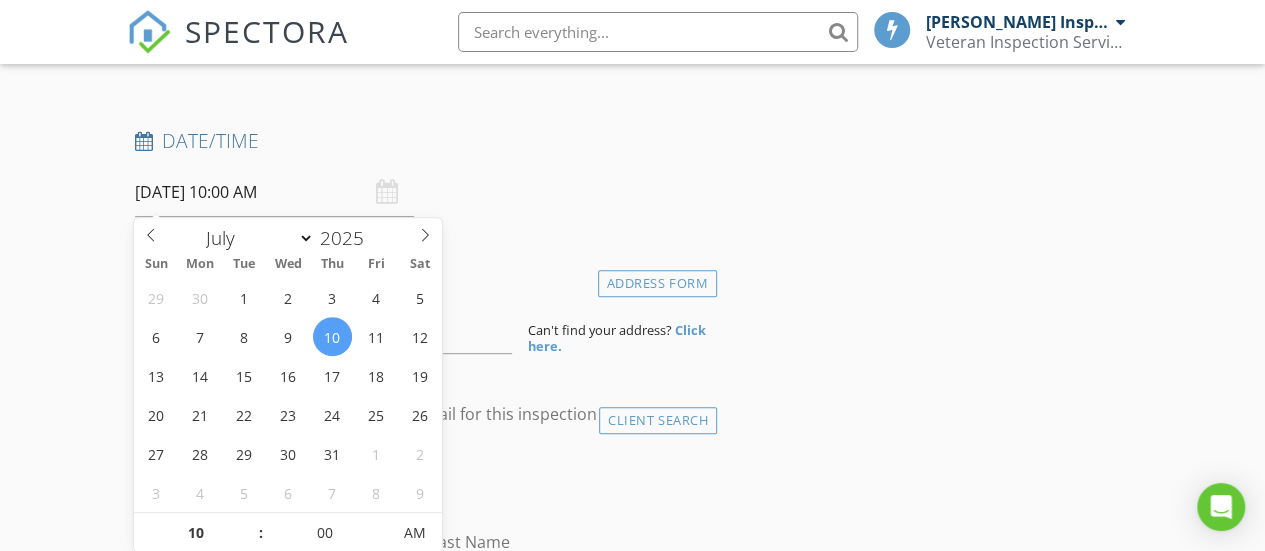 click on "New Inspection
Click here to use the New Order Form
INSPECTOR(S)
check_box   Ross Baudhuin Inspector License #39707, Termite License #051294   PRIMARY   Ross Baudhuin Inspector License #39707, Termite License #051294 arrow_drop_down   check_box_outline_blank Ross Baudhuin Inspector License #39707, Termite License #051294 specifically requested
Date/Time
07/10/2025 10:00 AM
Location
Address Form       Can't find your address?   Click here.
client
check_box Enable Client CC email for this inspection   Client Search     check_box_outline_blank Client is a Company/Organization     First Name   Last Name   Email   CC Email   Phone   Address   City   State   Zip       Notes   Private Notes
ADD ADDITIONAL client
SERVICES
check_box_outline_blank   Re-Inspection" at bounding box center (632, 1379) 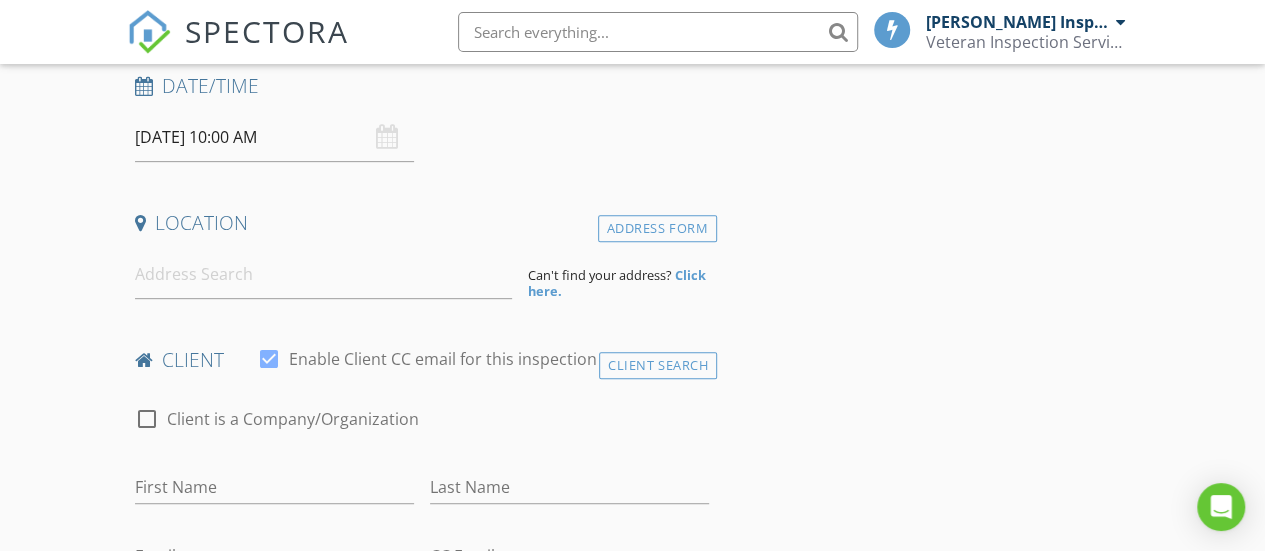 scroll, scrollTop: 418, scrollLeft: 0, axis: vertical 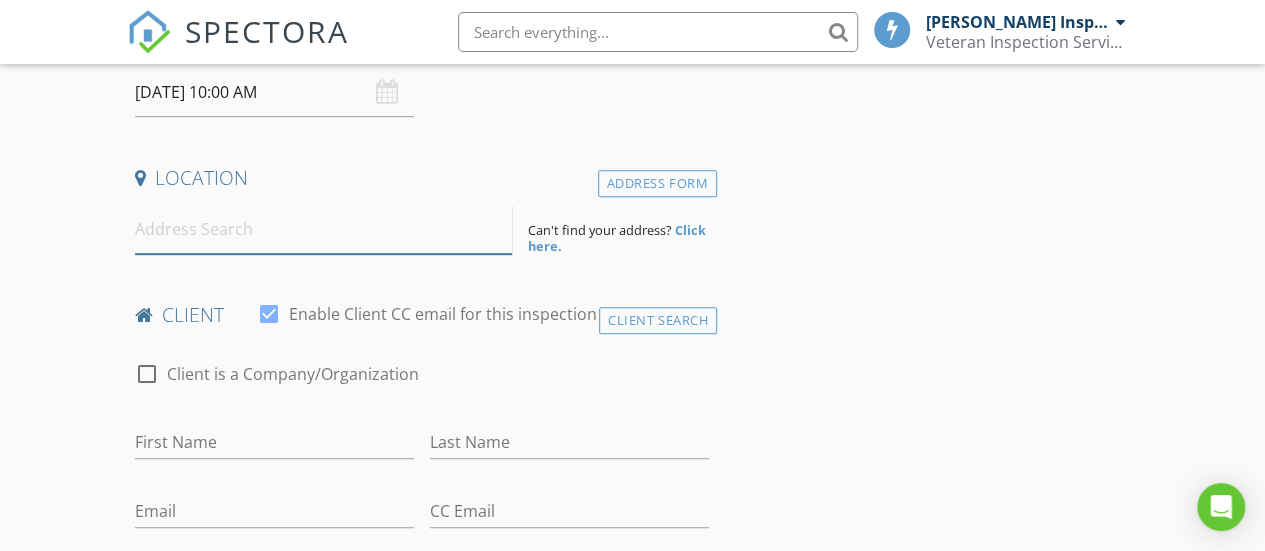 click at bounding box center [324, 229] 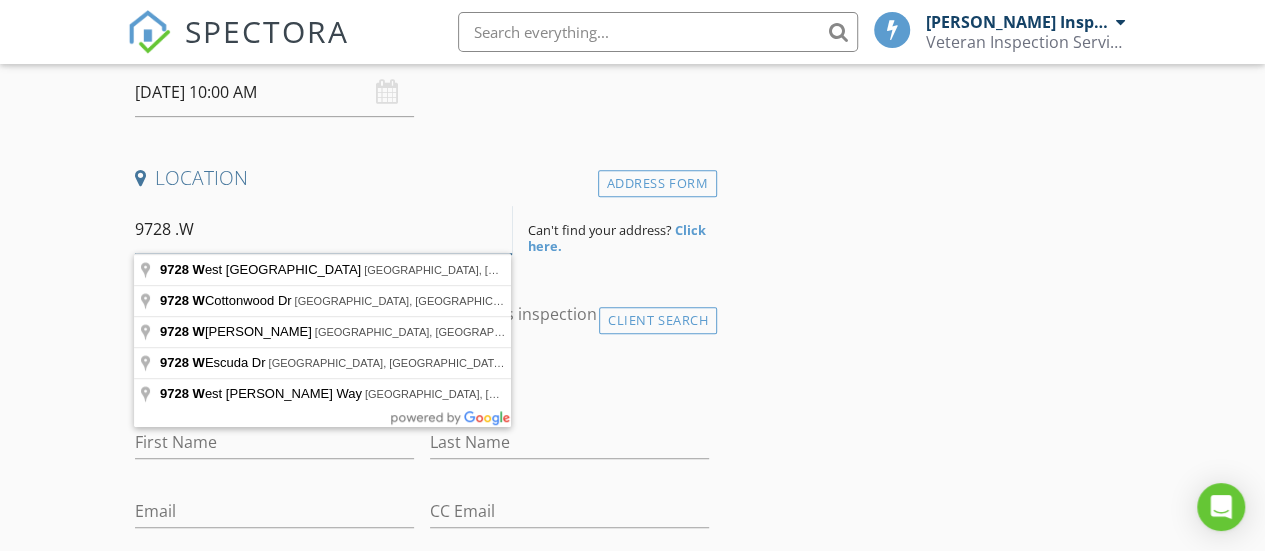 click on "9728 .W" at bounding box center [324, 229] 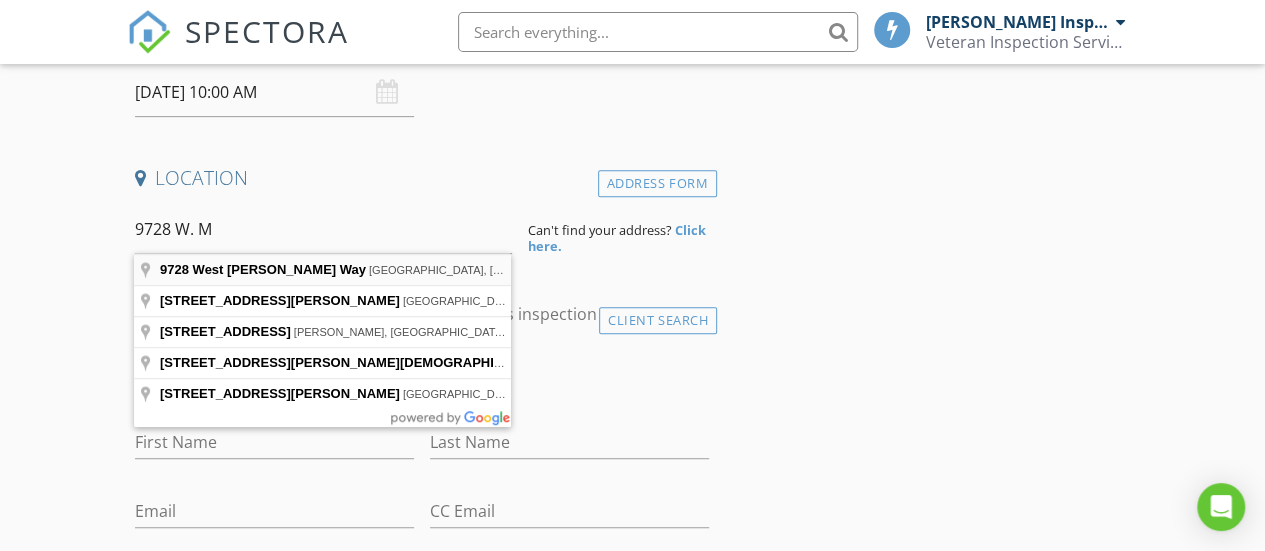type on "9728 West McRae Way, Peoria, AZ, USA" 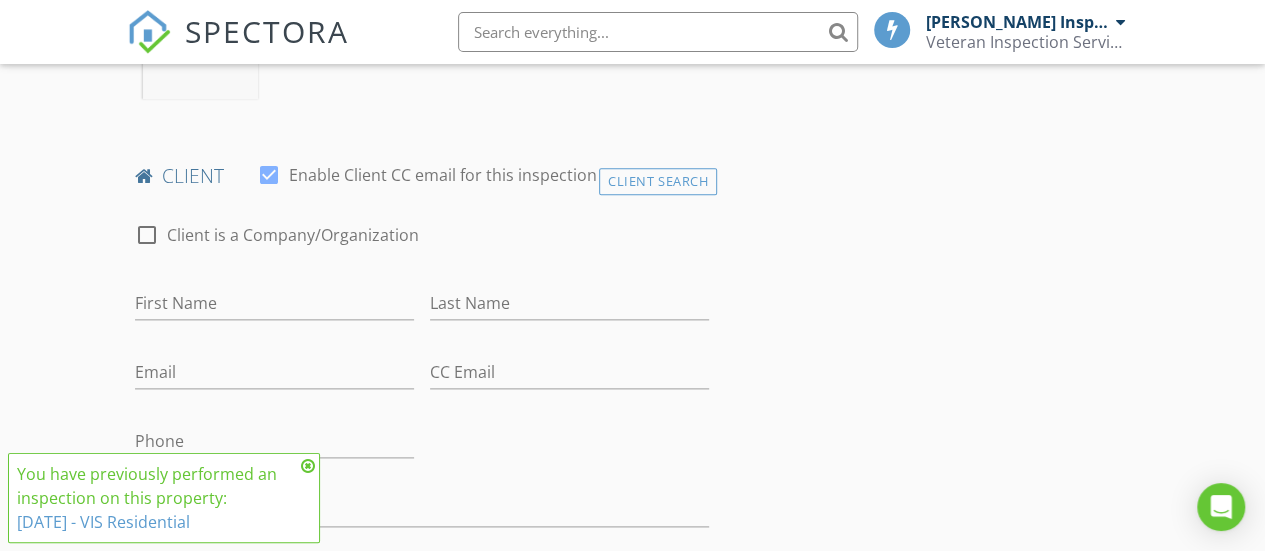 scroll, scrollTop: 1118, scrollLeft: 0, axis: vertical 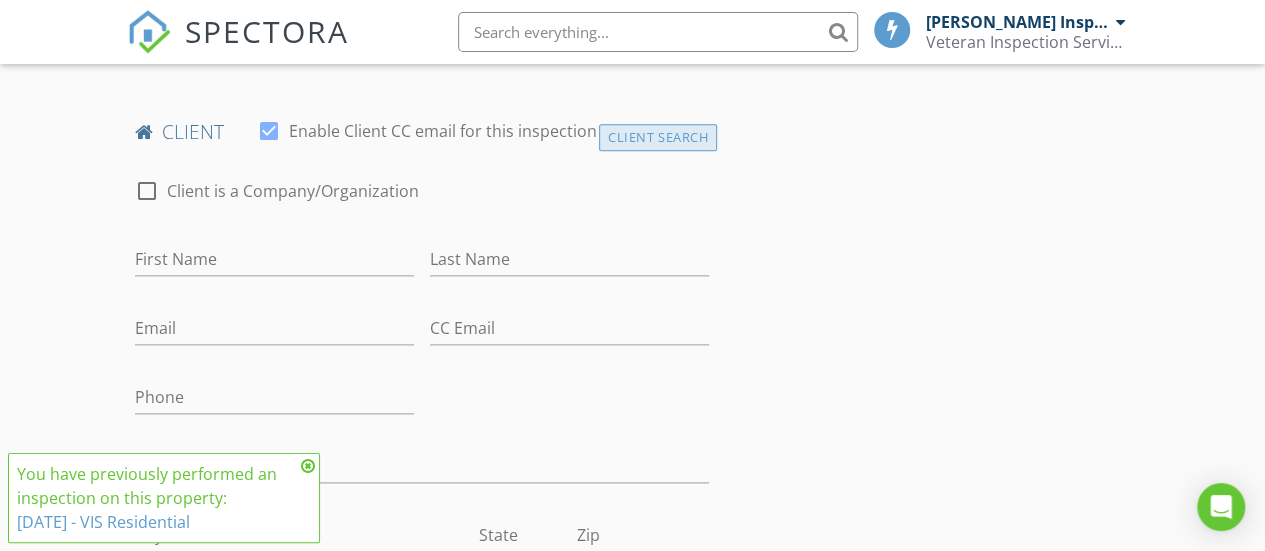 click on "Client Search" at bounding box center (658, 137) 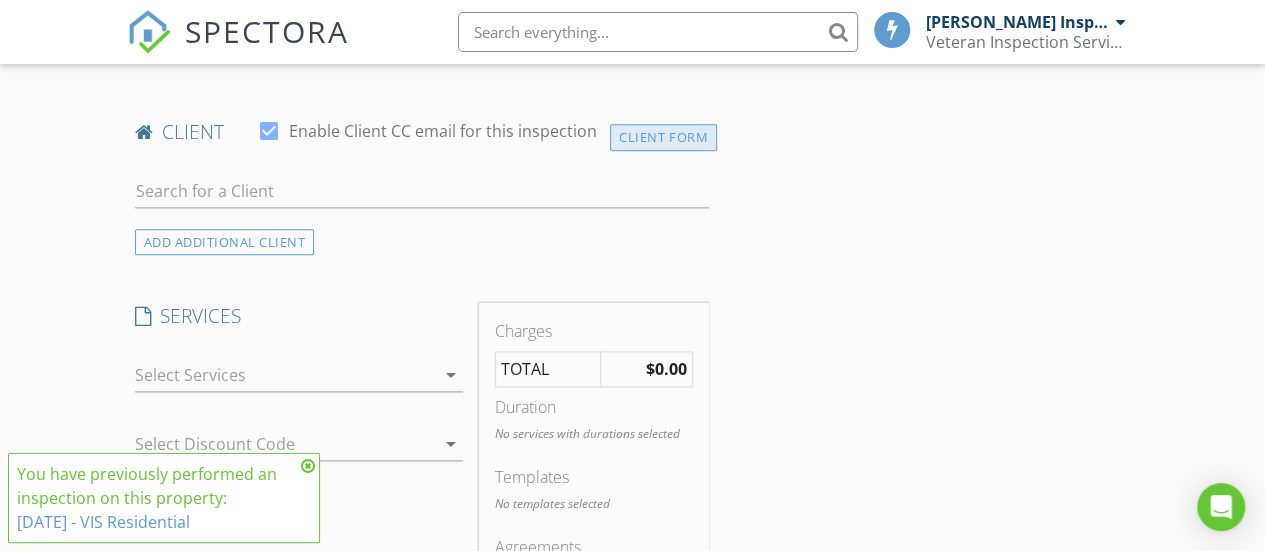 click on "Client Form" at bounding box center [663, 137] 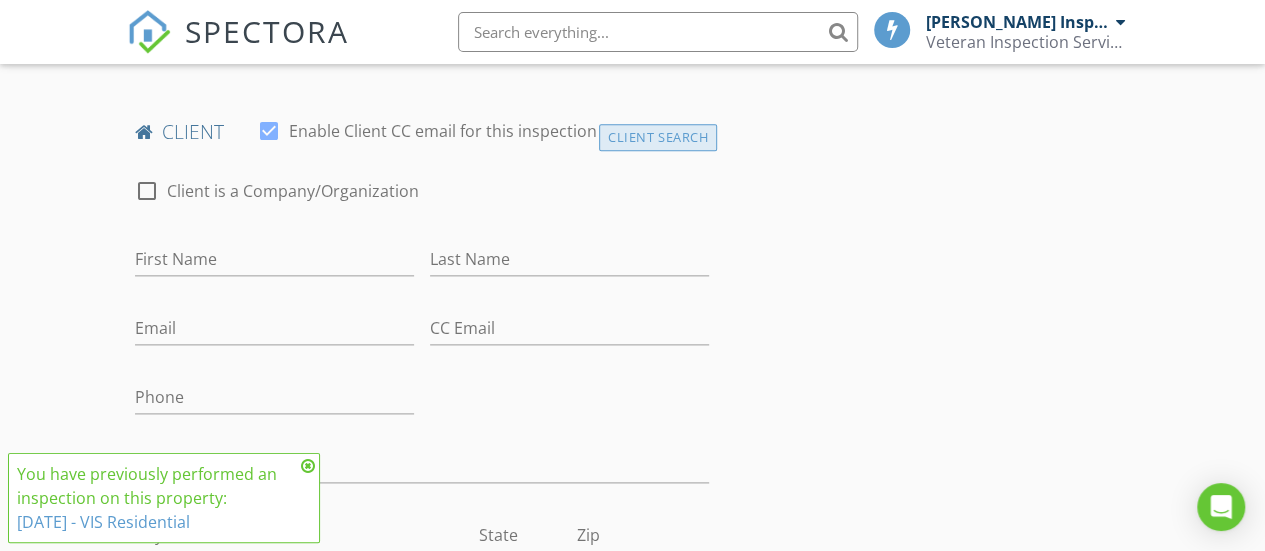 click on "Client Search" at bounding box center (658, 137) 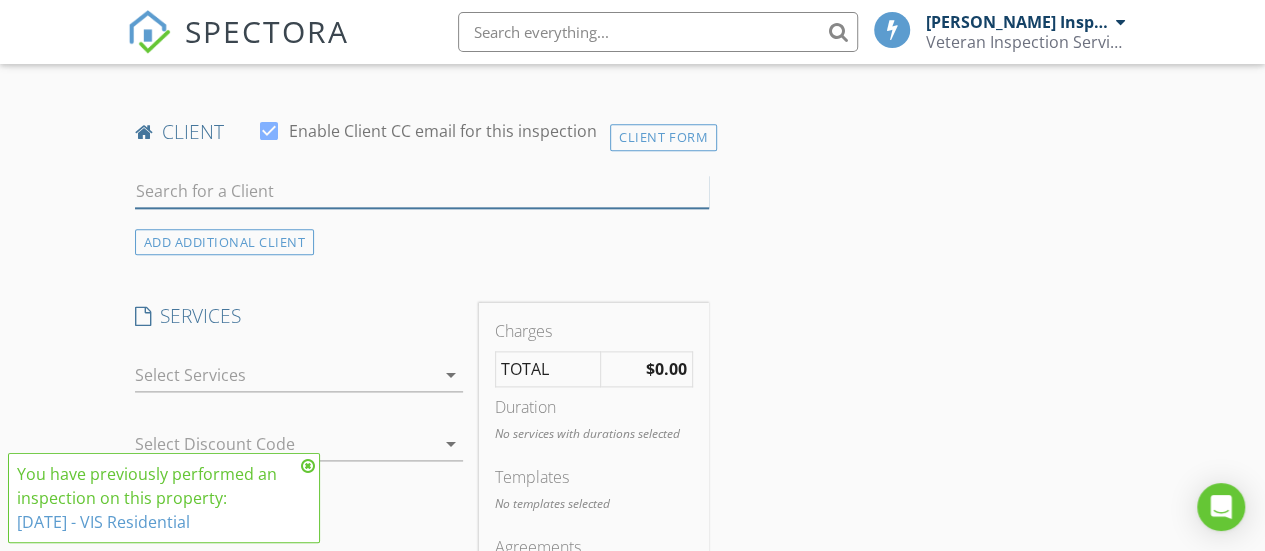 click at bounding box center (422, 191) 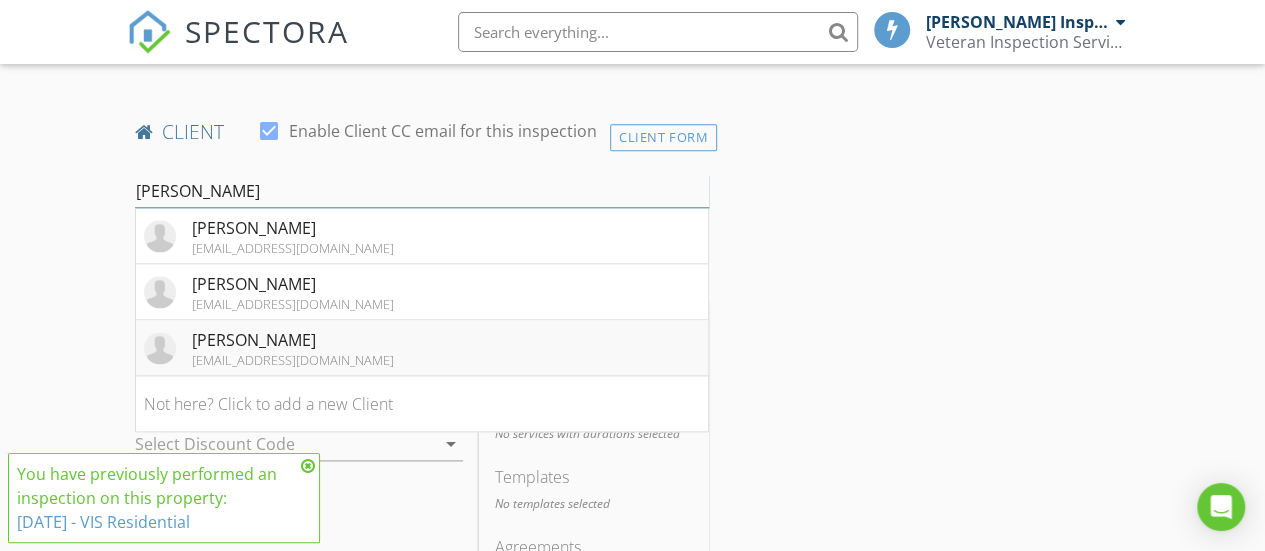 type on "[PERSON_NAME]" 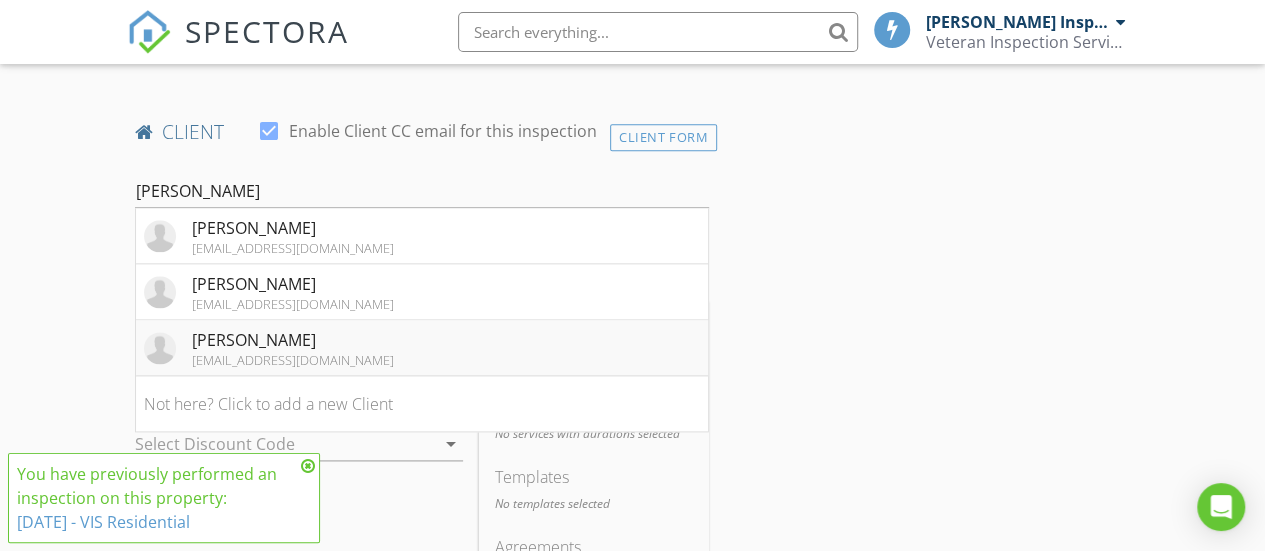 click on "[PERSON_NAME]" at bounding box center [293, 340] 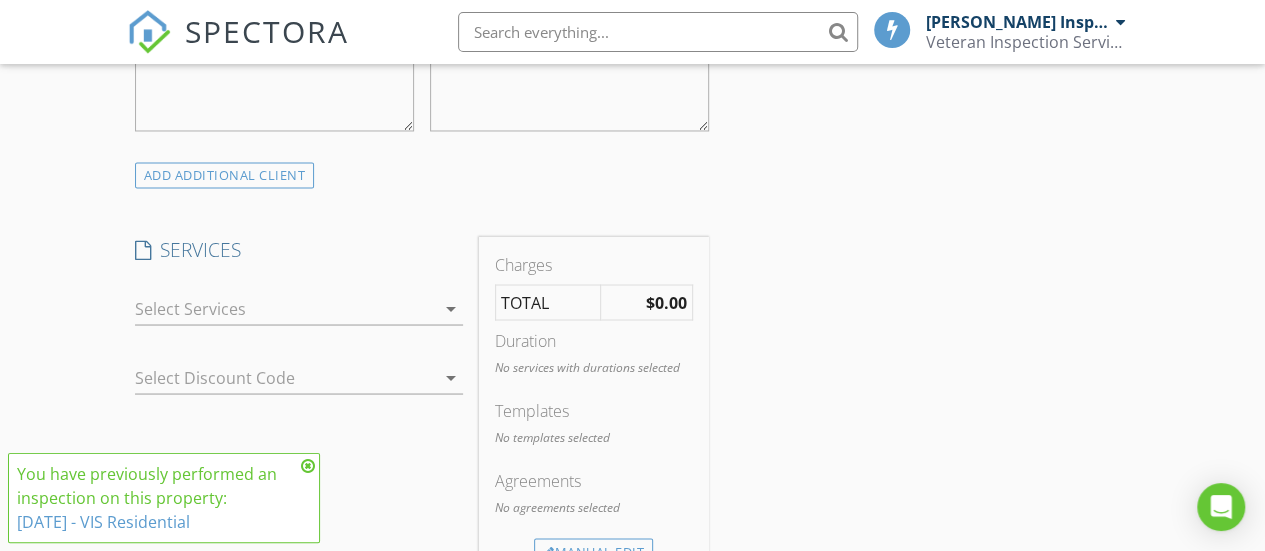 scroll, scrollTop: 1818, scrollLeft: 0, axis: vertical 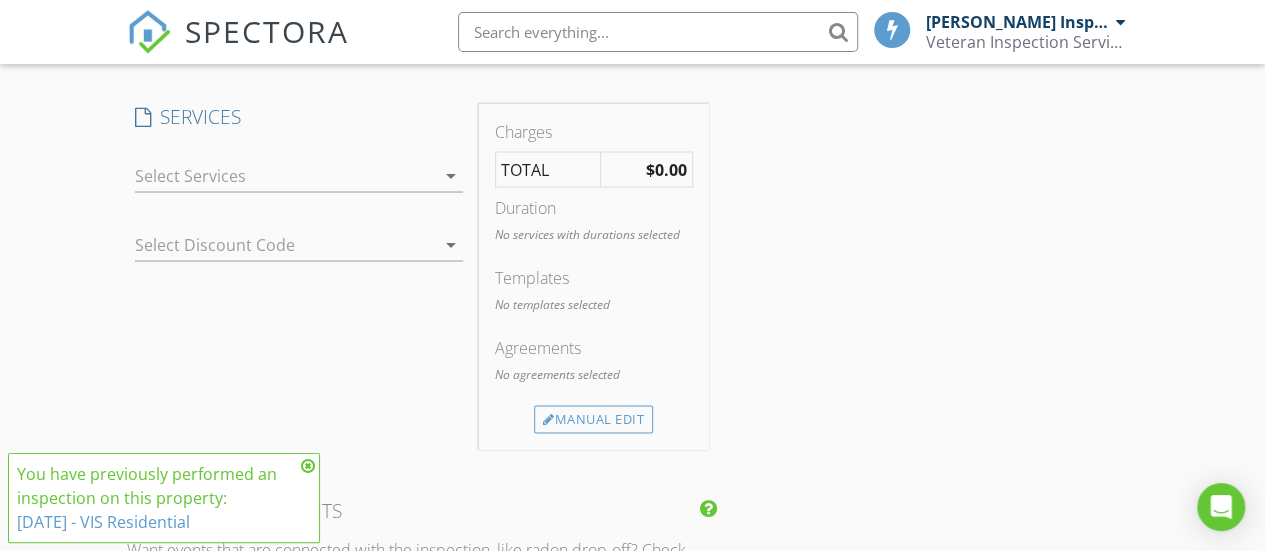 click at bounding box center (285, 175) 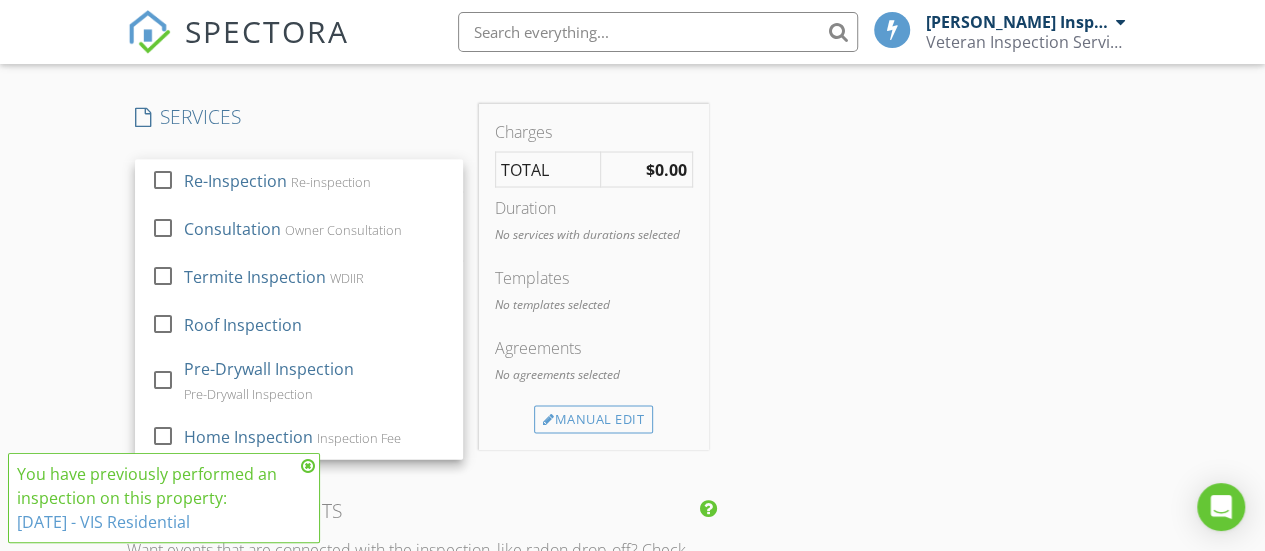 scroll, scrollTop: 4, scrollLeft: 0, axis: vertical 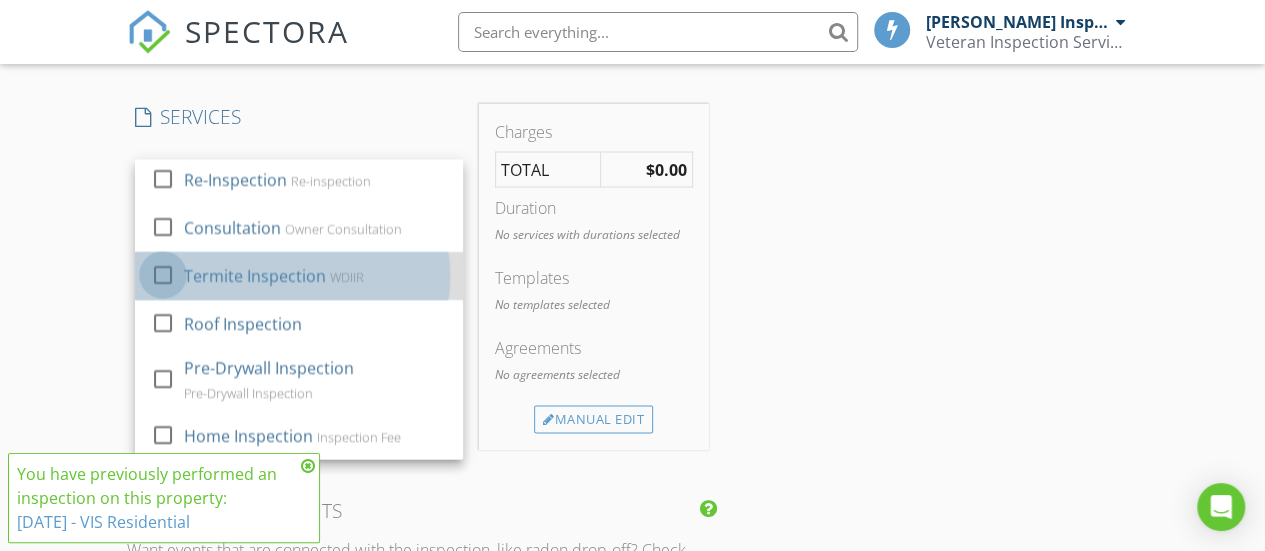 click at bounding box center (163, 274) 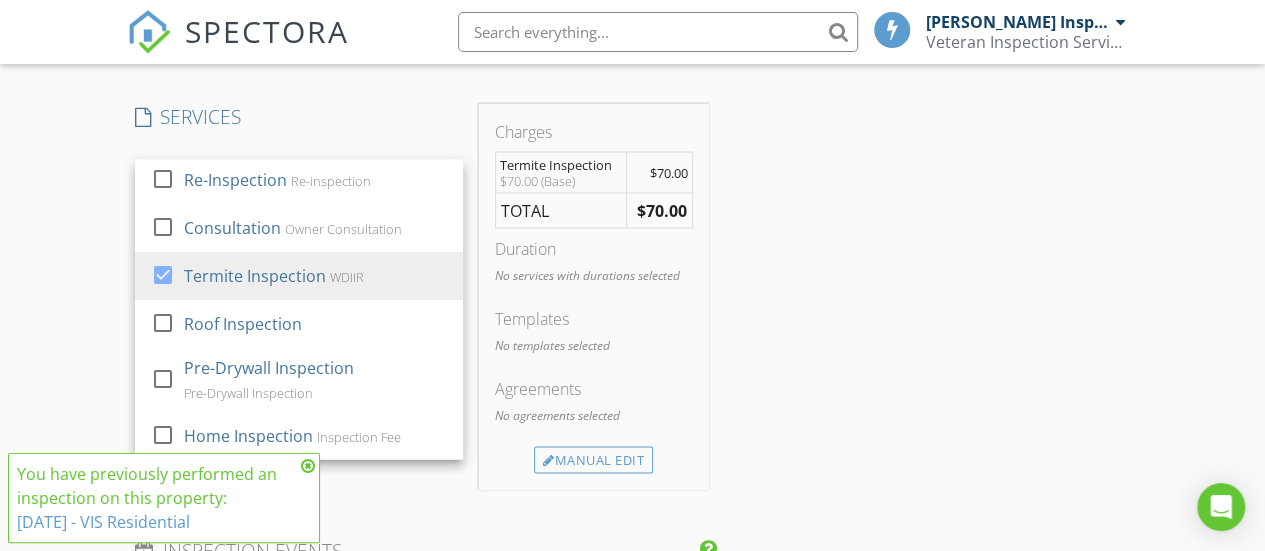 click on "New Inspection
Click here to use the New Order Form
INSPECTOR(S)
check_box   Ross Baudhuin Inspector License #39707, Termite License #051294   PRIMARY   Ross Baudhuin Inspector License #39707, Termite License #051294 arrow_drop_down   check_box_outline_blank Ross Baudhuin Inspector License #39707, Termite License #051294 specifically requested
Date/Time
07/10/2025 10:00 AM
Location
Address Search       Address 9728 W McRae Way   Unit   City Peoria   State AZ   Zip 85382   County Maricopa     Square Feet 1362   Year Built 1992   Foundation arrow_drop_down     Ross Baudhuin Inspector License #39707, Termite License #051294     19.6 miles     (29 minutes)
client
check_box Enable Client CC email for this inspection   Client Search     check_box_outline_blank Client is a Company/Organization     First Name Carol   Last Name Caples   Email     Phone" at bounding box center [632, 157] 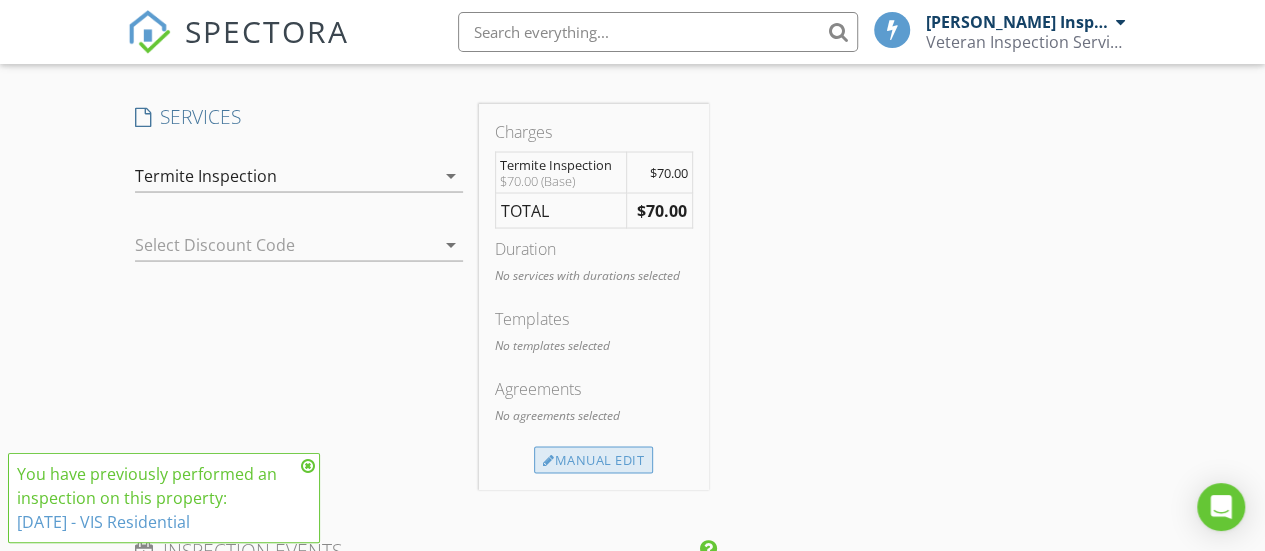 click on "Manual Edit" at bounding box center [593, 460] 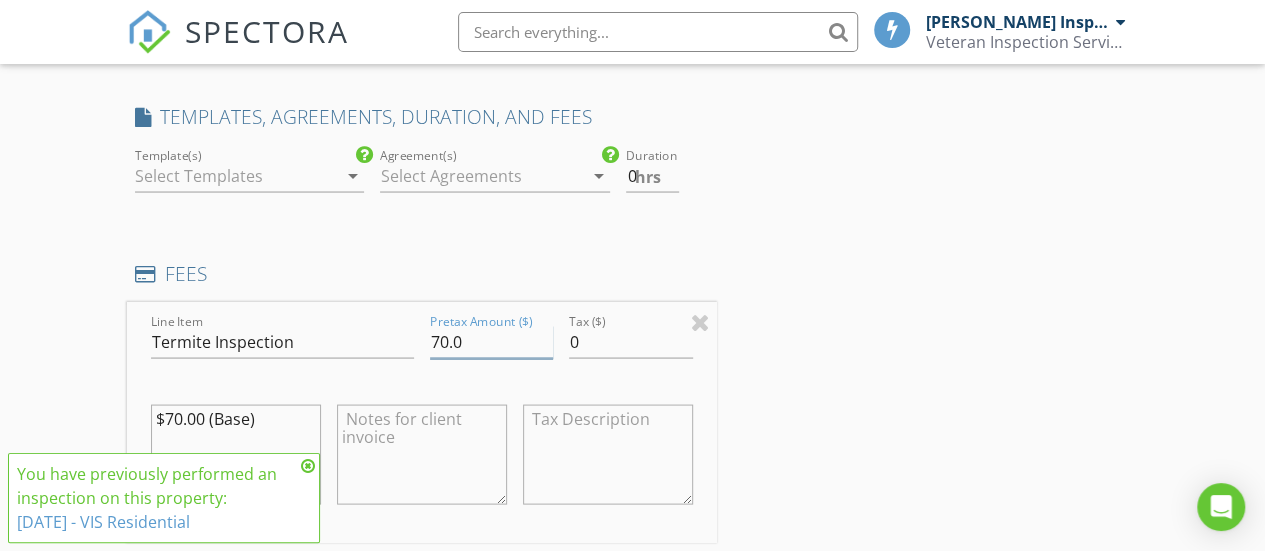 drag, startPoint x: 468, startPoint y: 351, endPoint x: 405, endPoint y: 348, distance: 63.07139 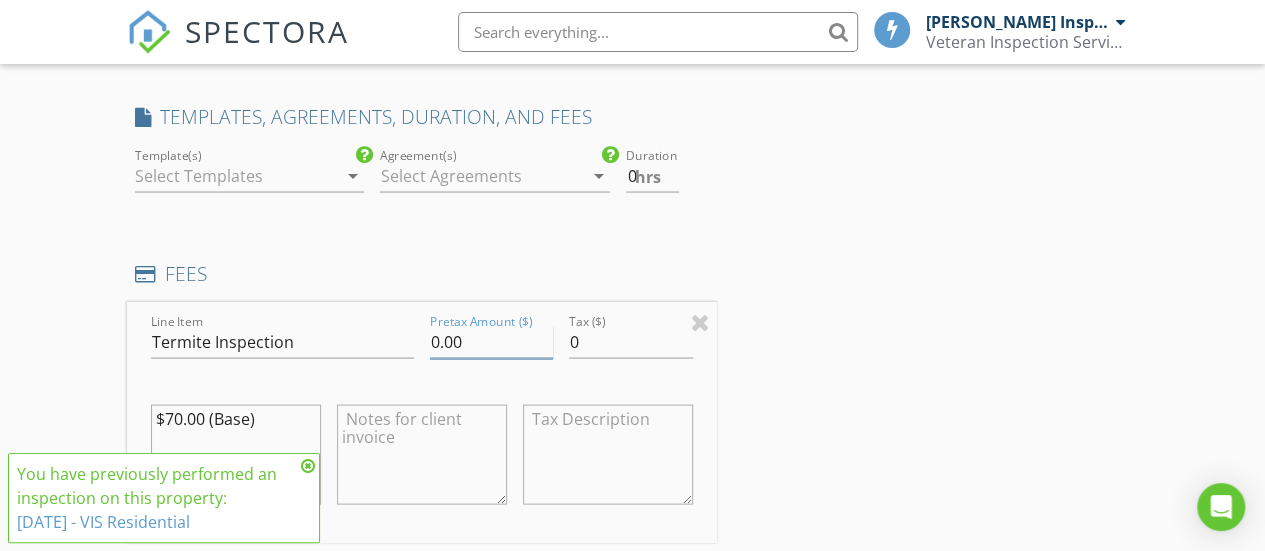 type on "0.00" 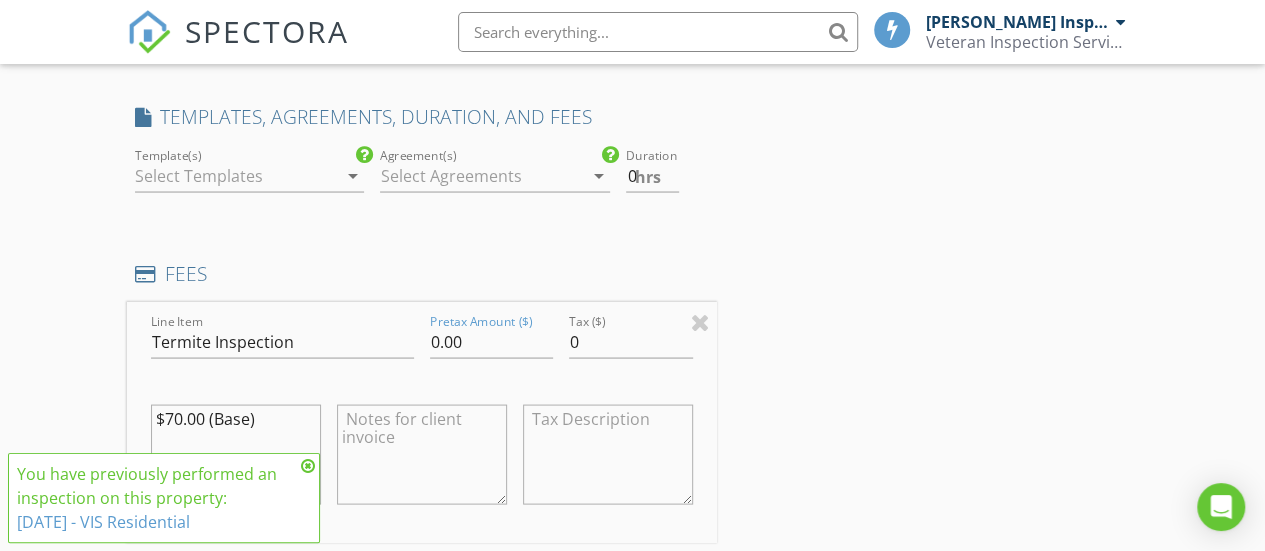 click on "New Inspection
Click here to use the New Order Form
INSPECTOR(S)
check_box   Ross Baudhuin Inspector License #39707, Termite License #051294   PRIMARY   Ross Baudhuin Inspector License #39707, Termite License #051294 arrow_drop_down   check_box_outline_blank Ross Baudhuin Inspector License #39707, Termite License #051294 specifically requested
Date/Time
07/10/2025 10:00 AM
Location
Address Search       Address 9728 W McRae Way   Unit   City Peoria   State AZ   Zip 85382   County Maricopa     Square Feet 1362   Year Built 1992   Foundation arrow_drop_down     Ross Baudhuin Inspector License #39707, Termite License #051294     19.6 miles     (29 minutes)
client
check_box Enable Client CC email for this inspection   Client Search     check_box_outline_blank Client is a Company/Organization     First Name Carol   Last Name Caples   Email     Phone" at bounding box center [632, 246] 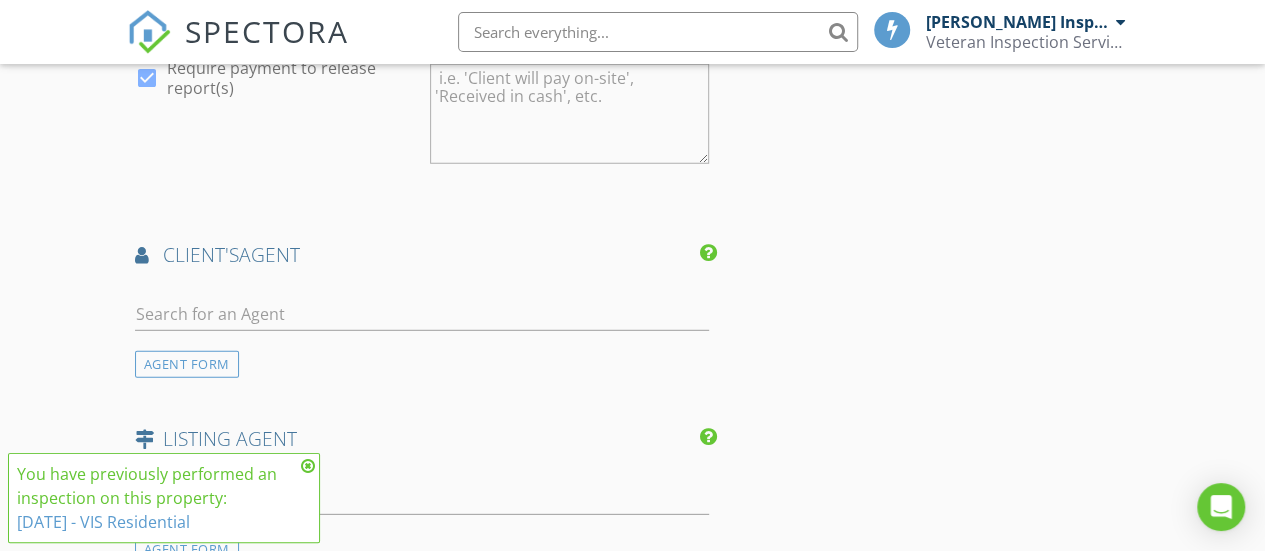 scroll, scrollTop: 2718, scrollLeft: 0, axis: vertical 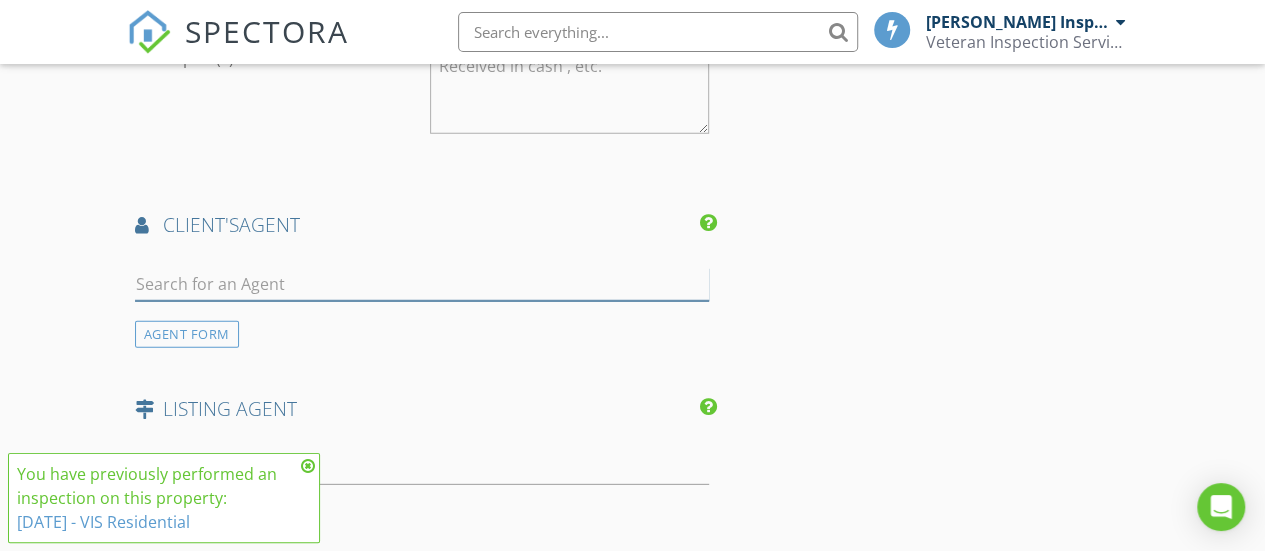click at bounding box center [422, 284] 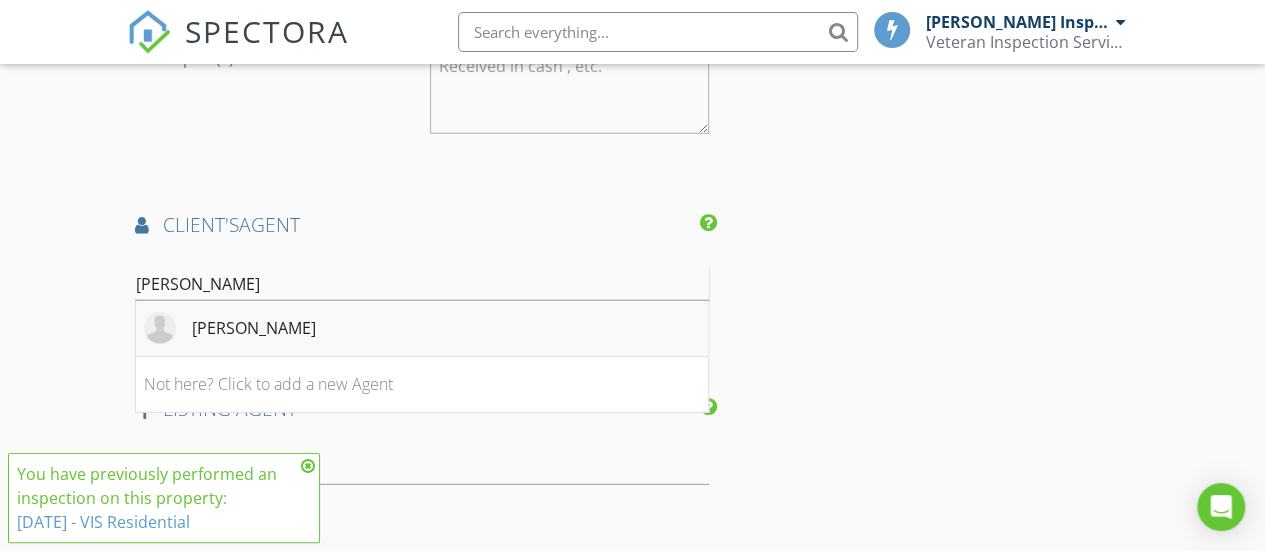 type on "liz" 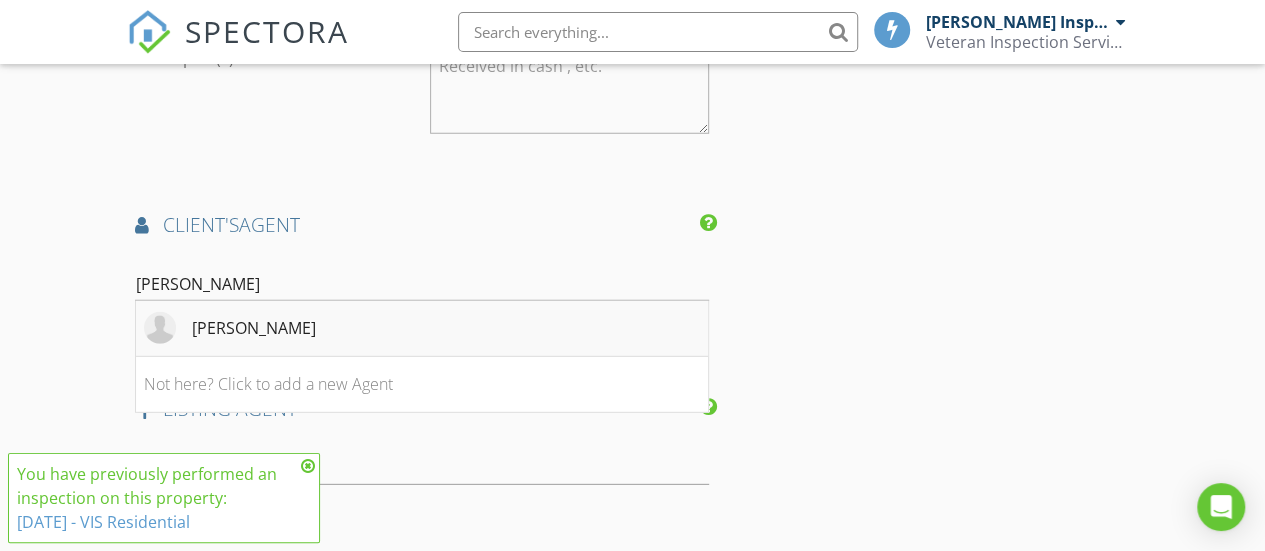 click on "[PERSON_NAME]" at bounding box center [254, 328] 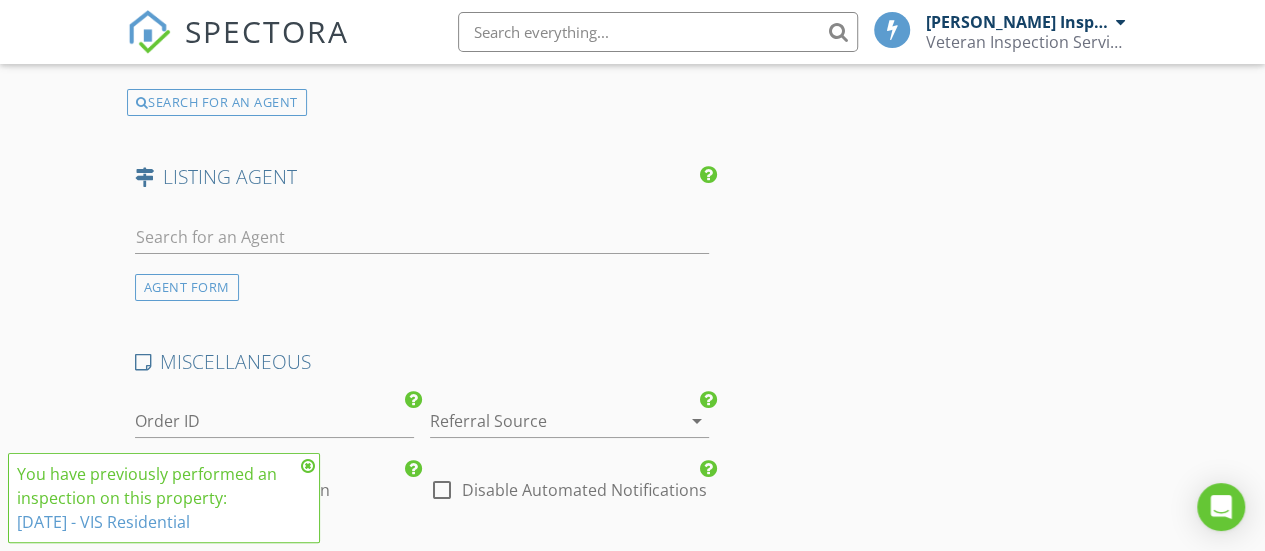 scroll, scrollTop: 3443, scrollLeft: 0, axis: vertical 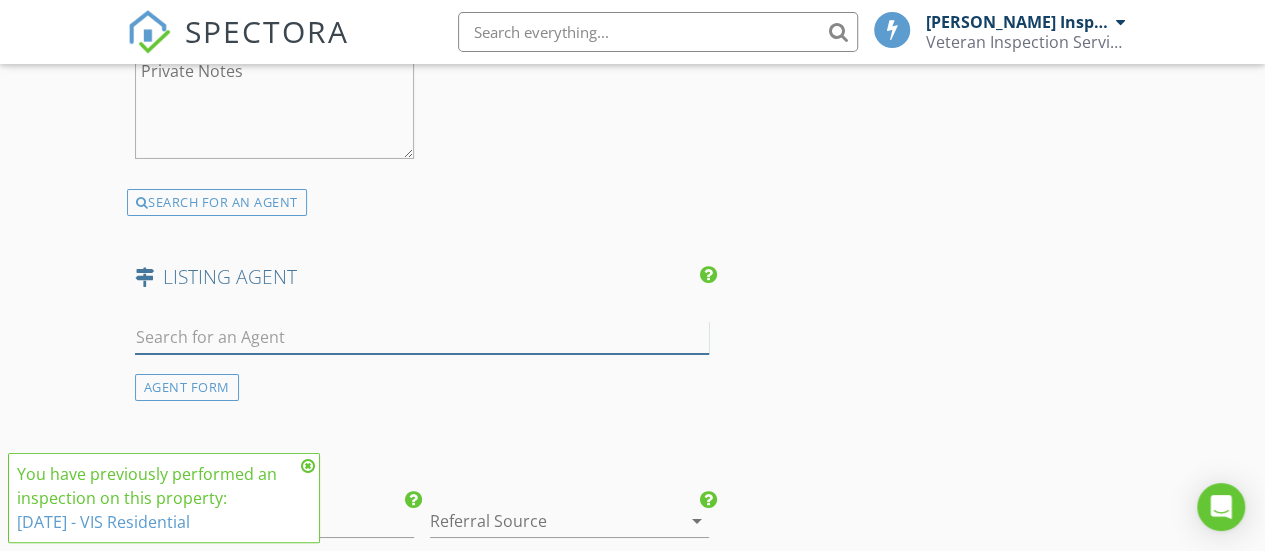 click at bounding box center [422, 337] 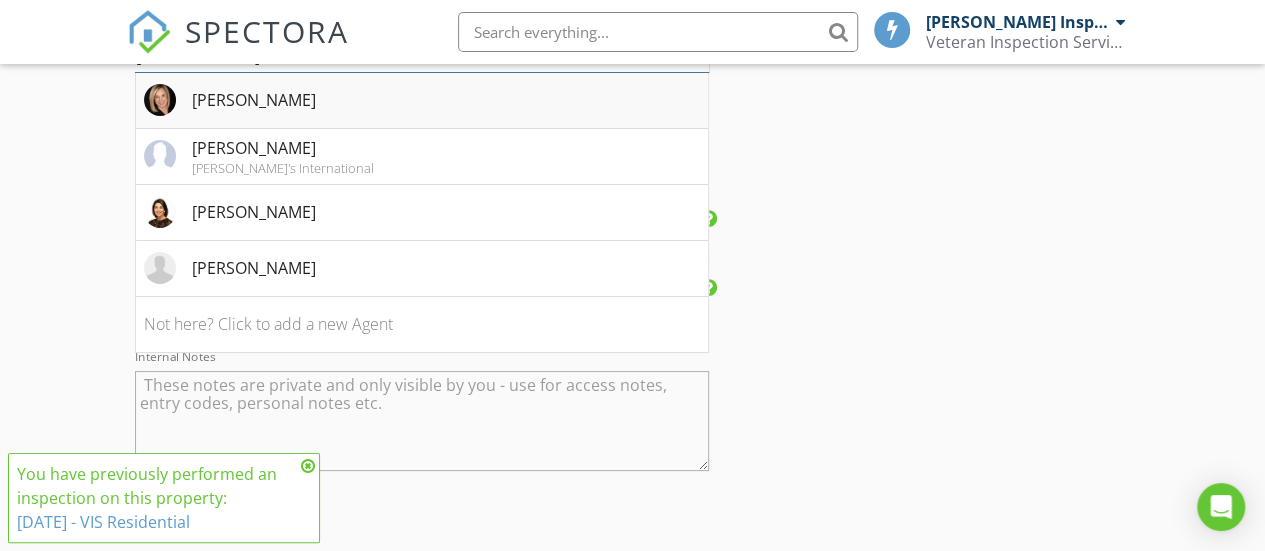scroll, scrollTop: 3743, scrollLeft: 0, axis: vertical 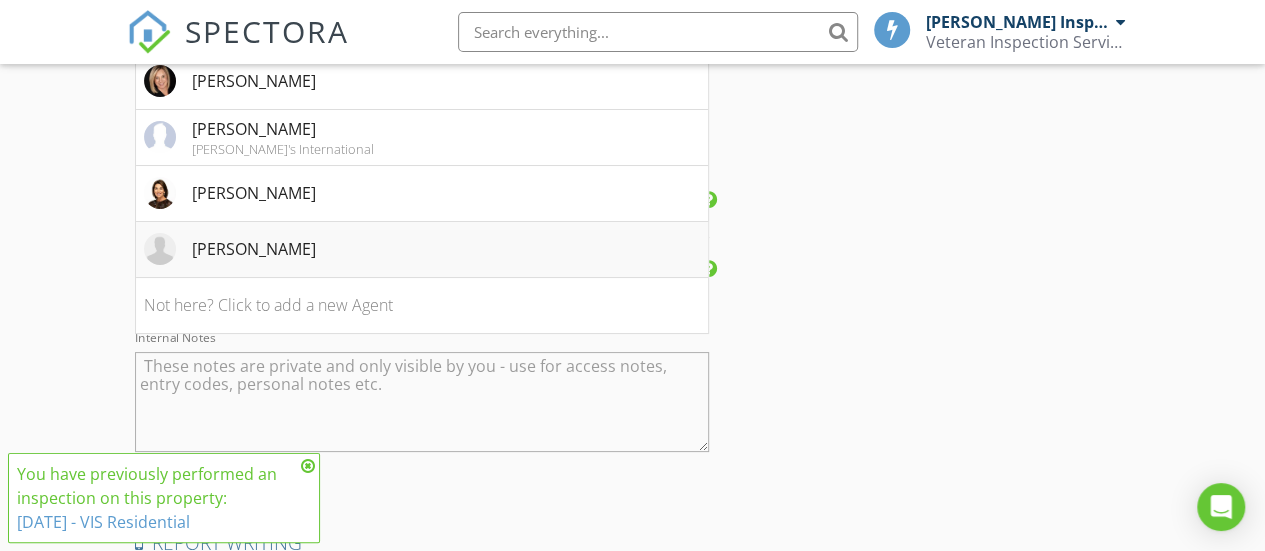 type on "Michelle" 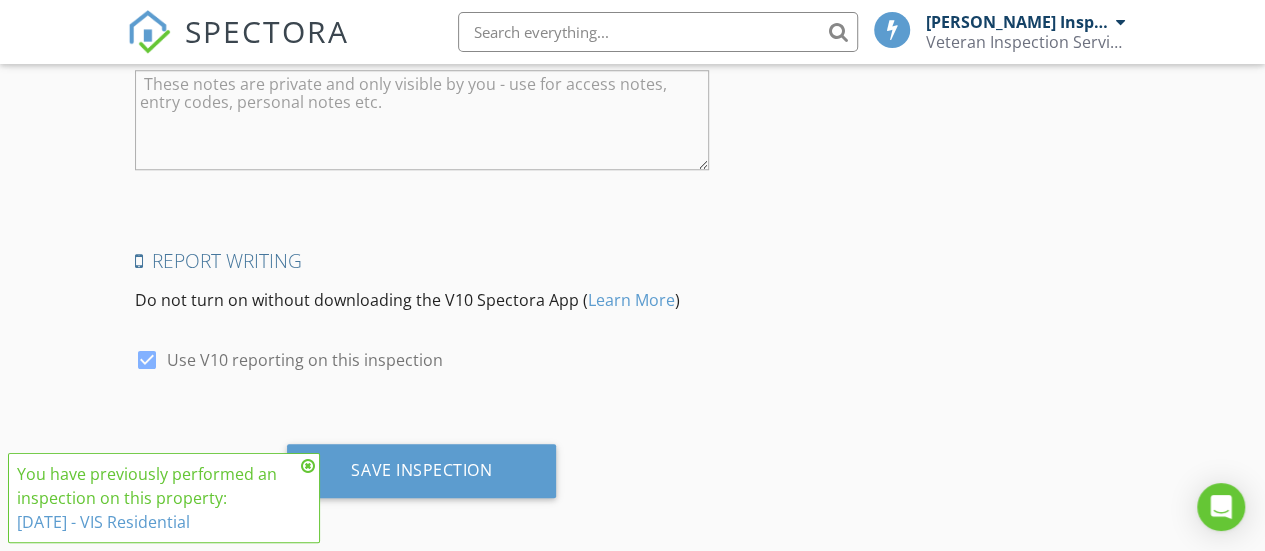 scroll, scrollTop: 4634, scrollLeft: 0, axis: vertical 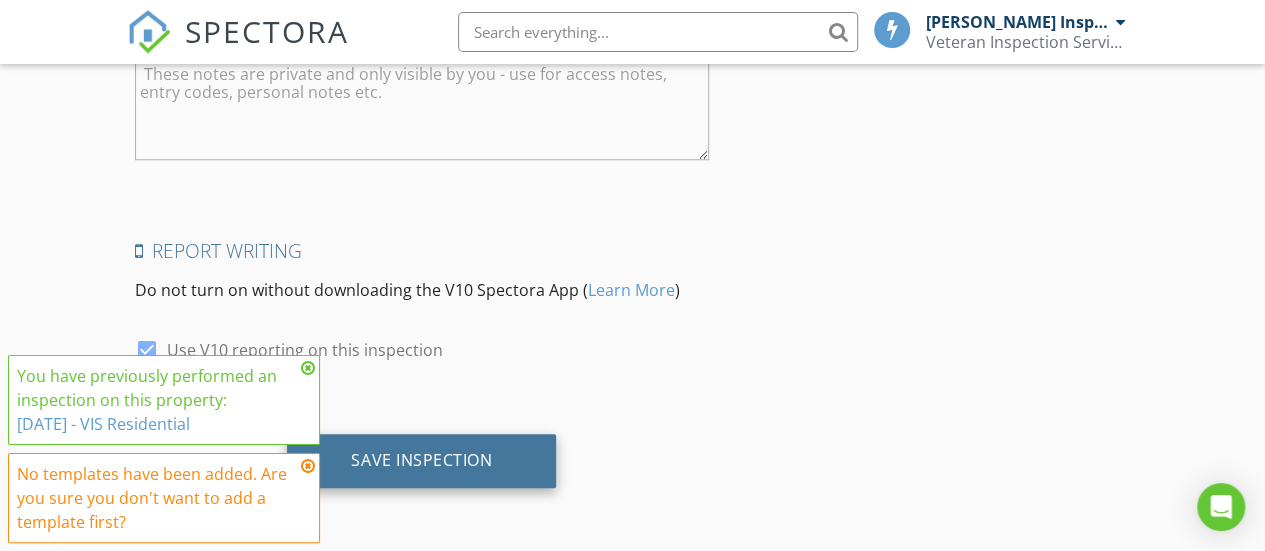 click on "Save Inspection" at bounding box center (421, 461) 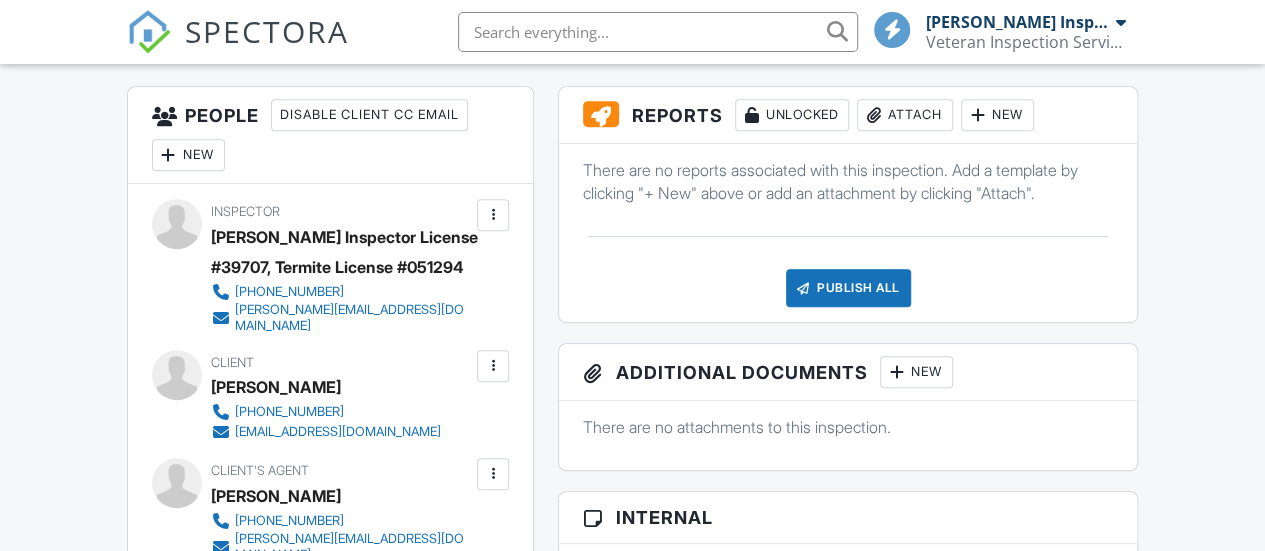 scroll, scrollTop: 451, scrollLeft: 0, axis: vertical 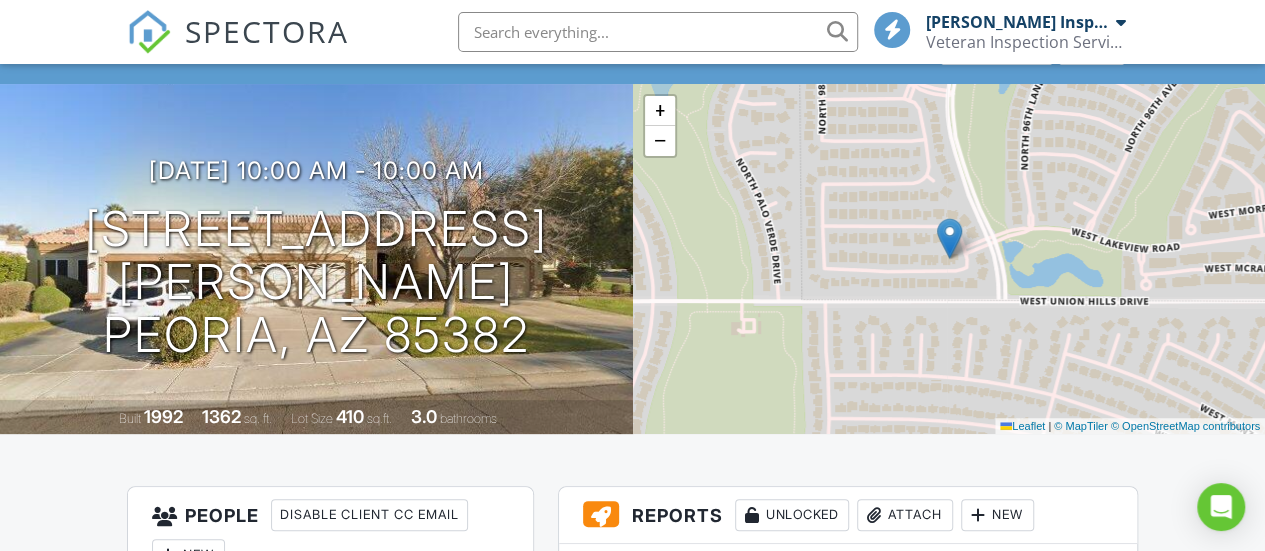 click on "Attach" at bounding box center (905, 515) 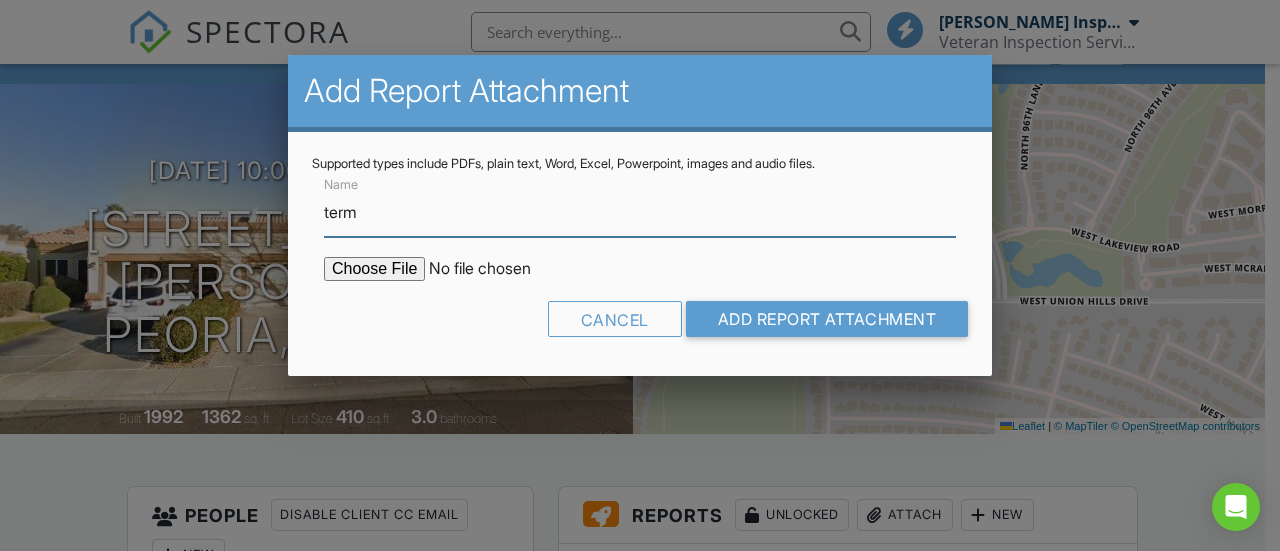 type on "Termite Report" 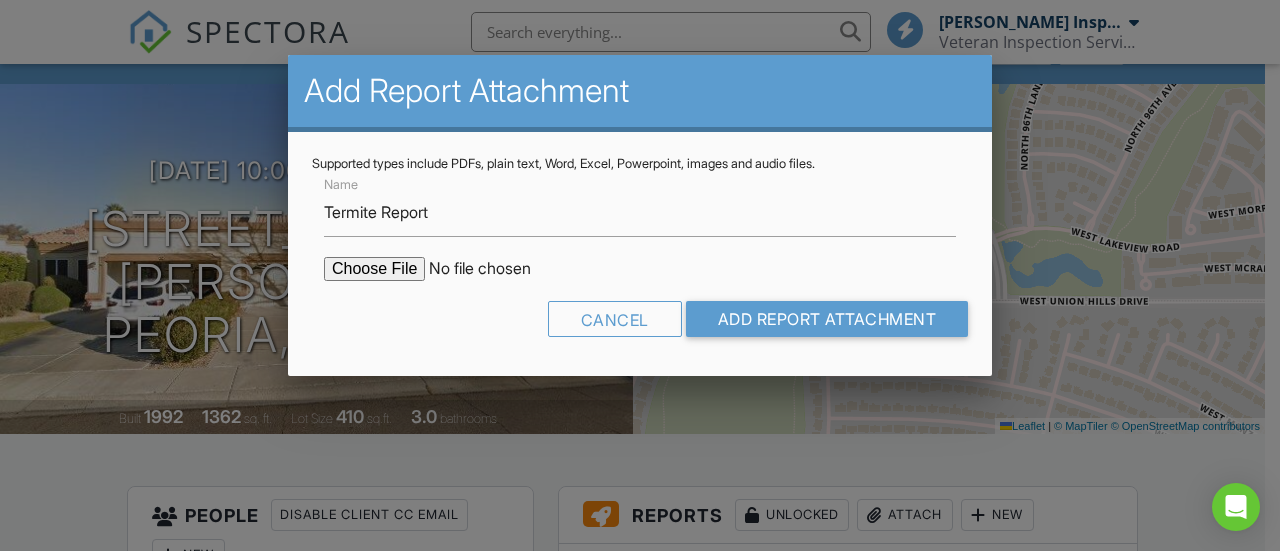 click at bounding box center [494, 269] 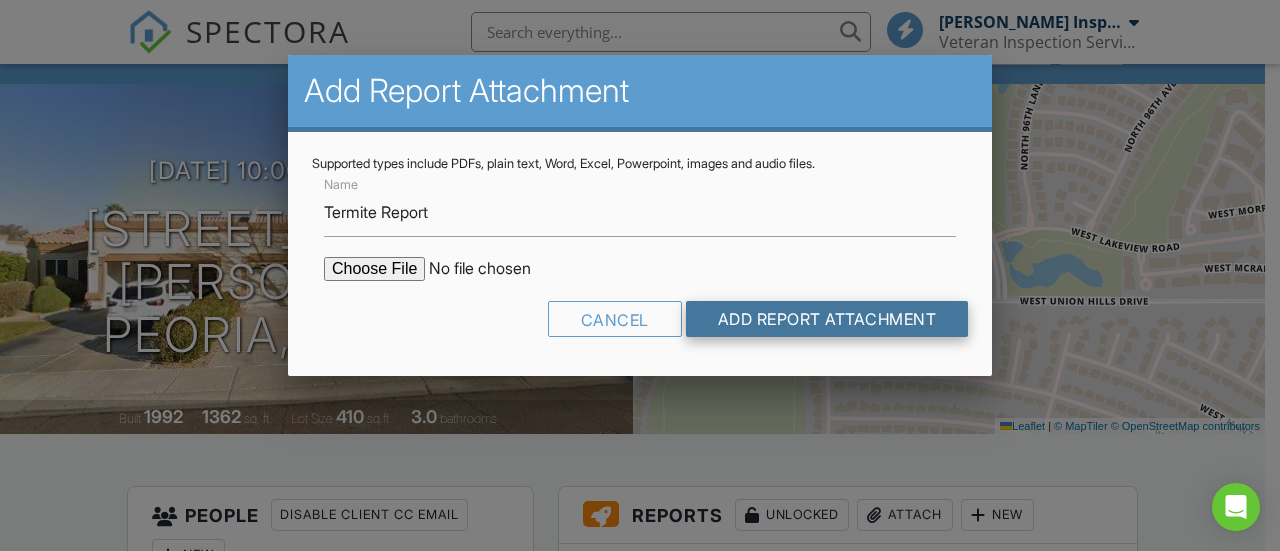 click on "Add Report Attachment" at bounding box center [827, 319] 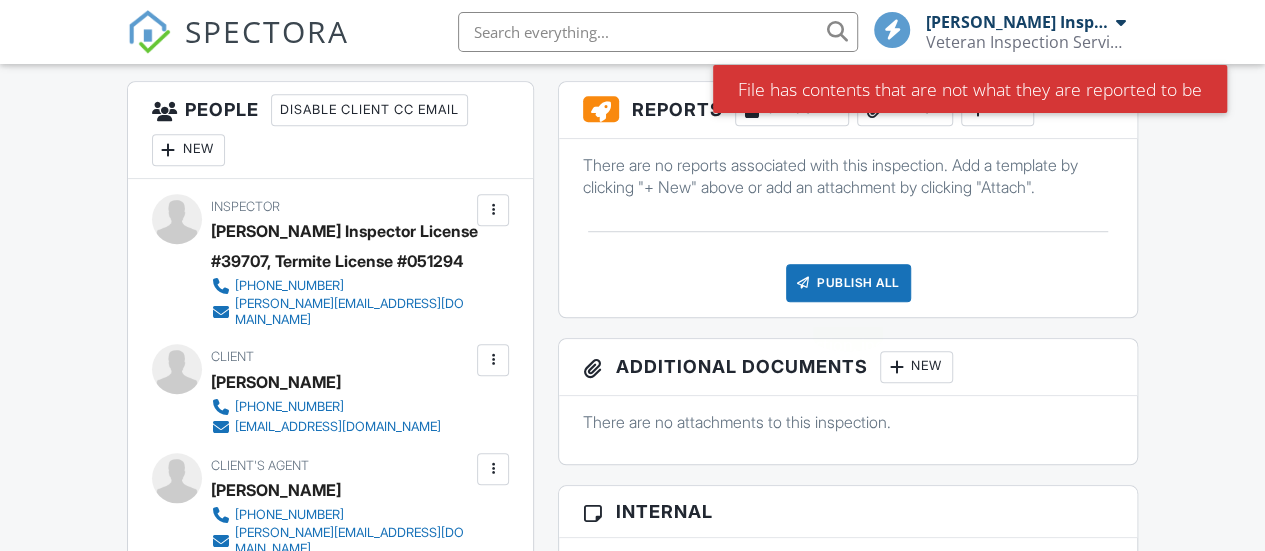 scroll, scrollTop: 600, scrollLeft: 0, axis: vertical 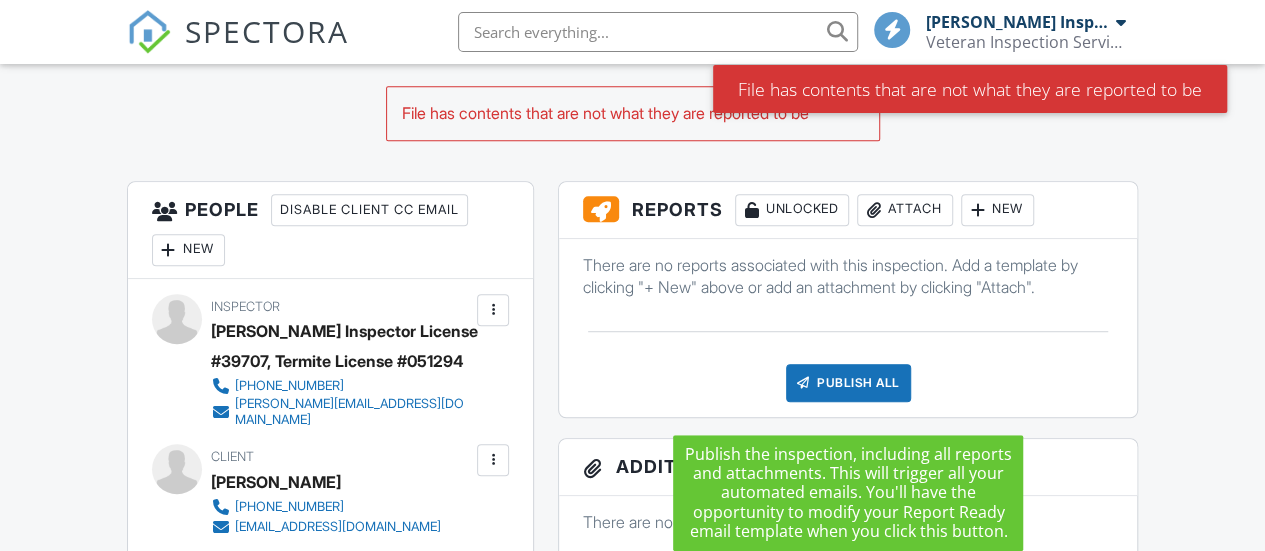 click on "Attach" at bounding box center [905, 210] 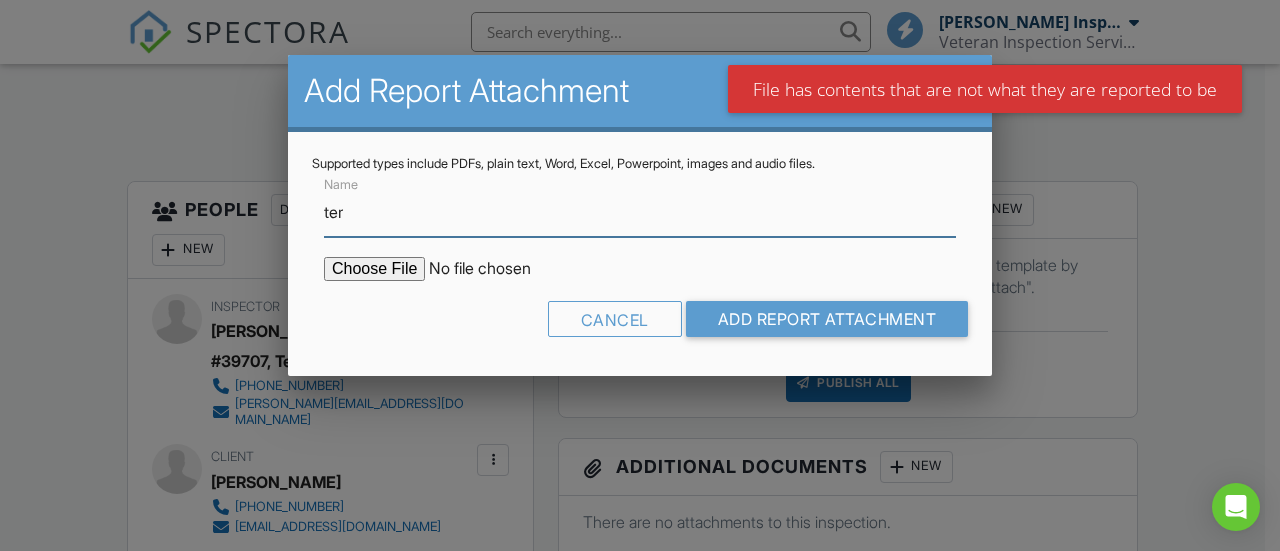 type on "Termite Report" 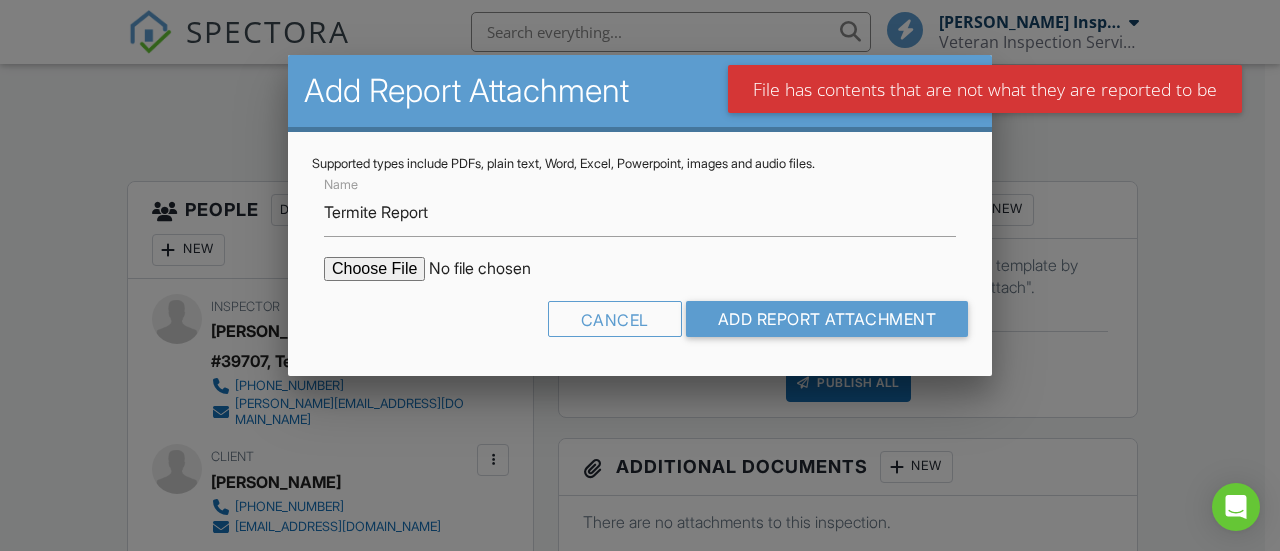click at bounding box center [494, 269] 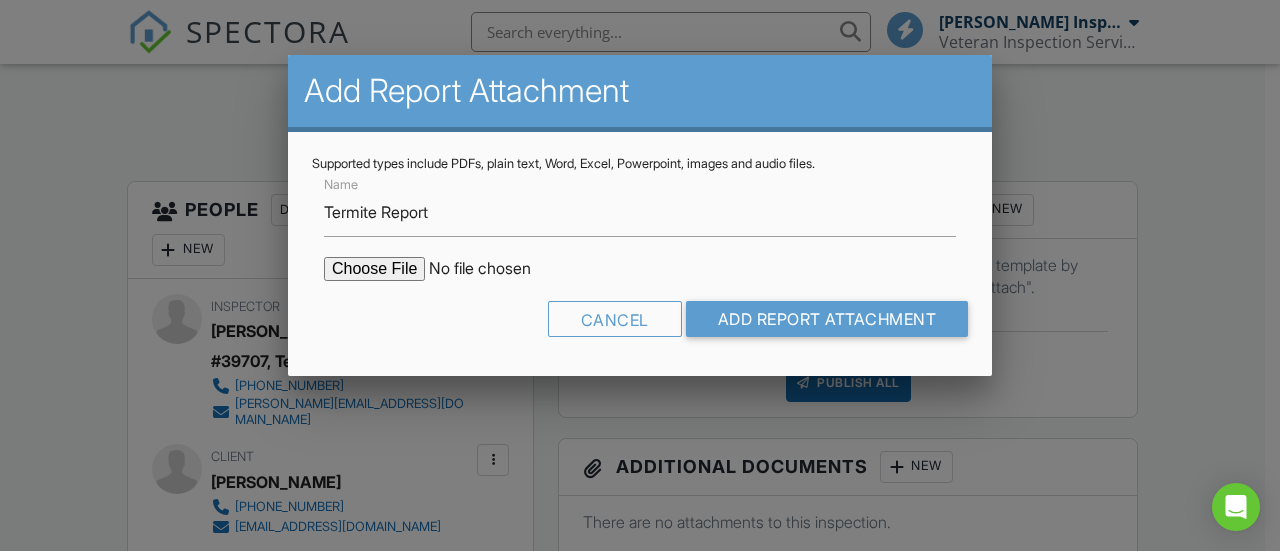 type on "C:\fakepath\9728 W. McRae Wy. Supp.pdf" 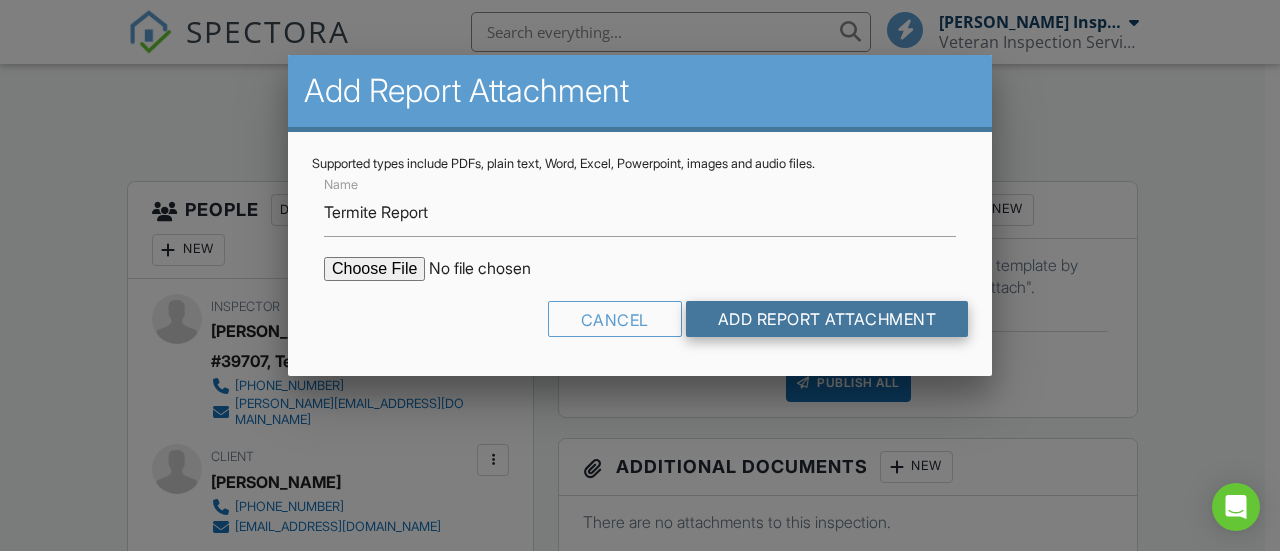 click on "Add Report Attachment" at bounding box center [827, 319] 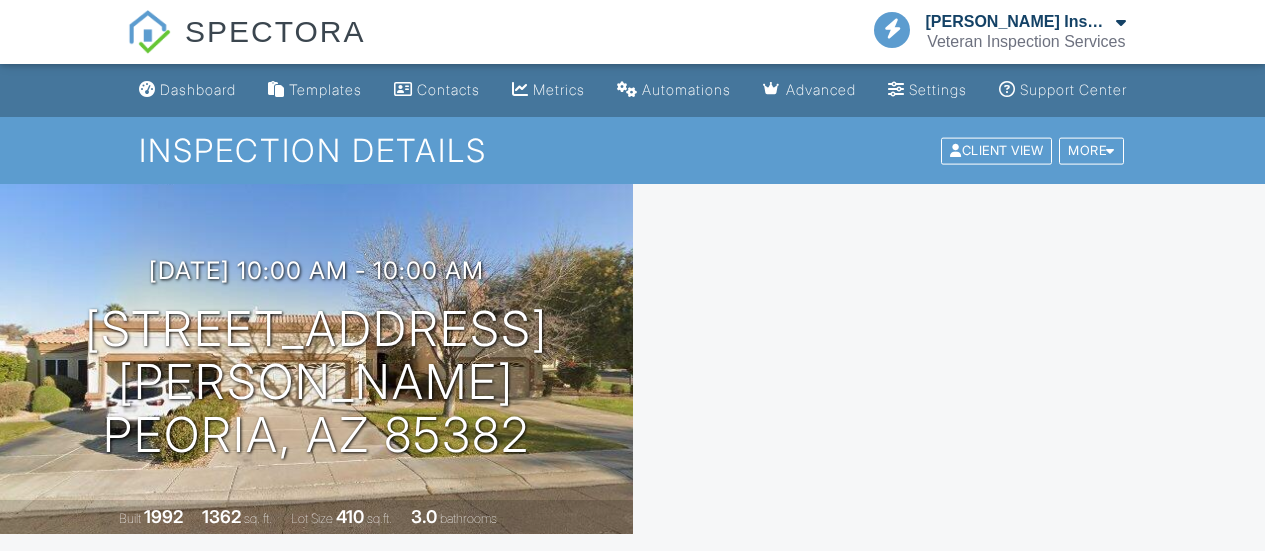 scroll, scrollTop: 0, scrollLeft: 0, axis: both 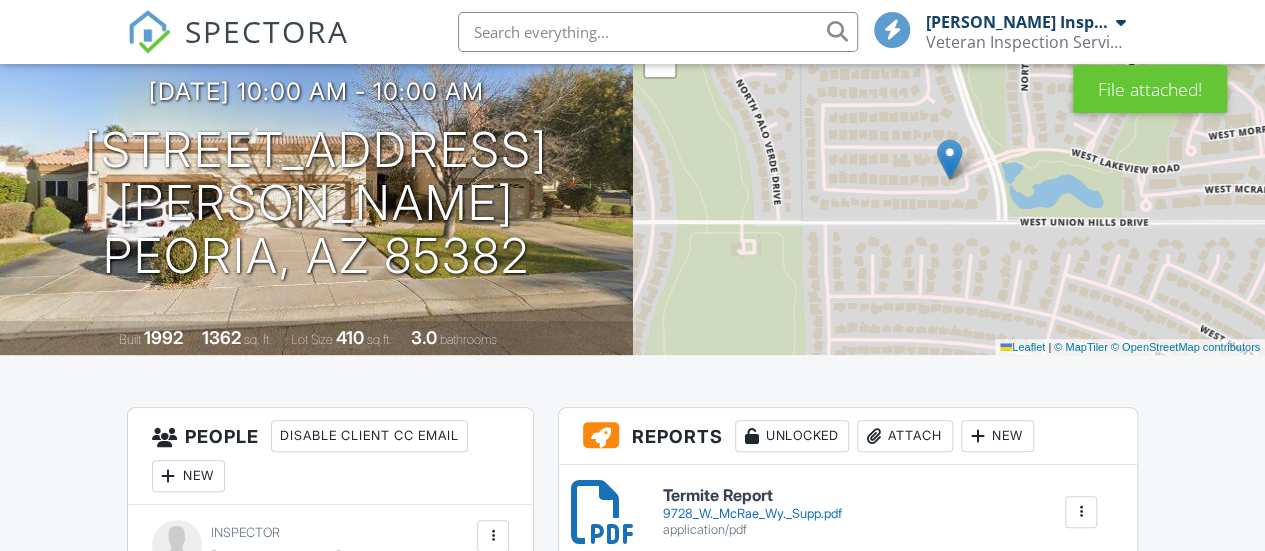 click on "Additional Documents
New" at bounding box center [848, 712] 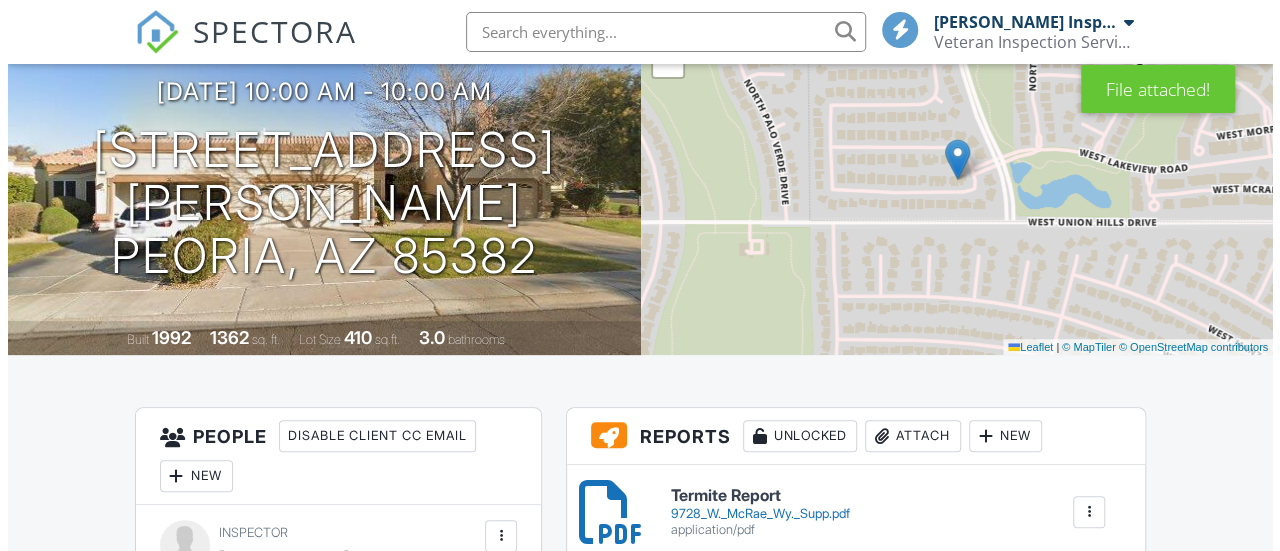 scroll, scrollTop: 400, scrollLeft: 0, axis: vertical 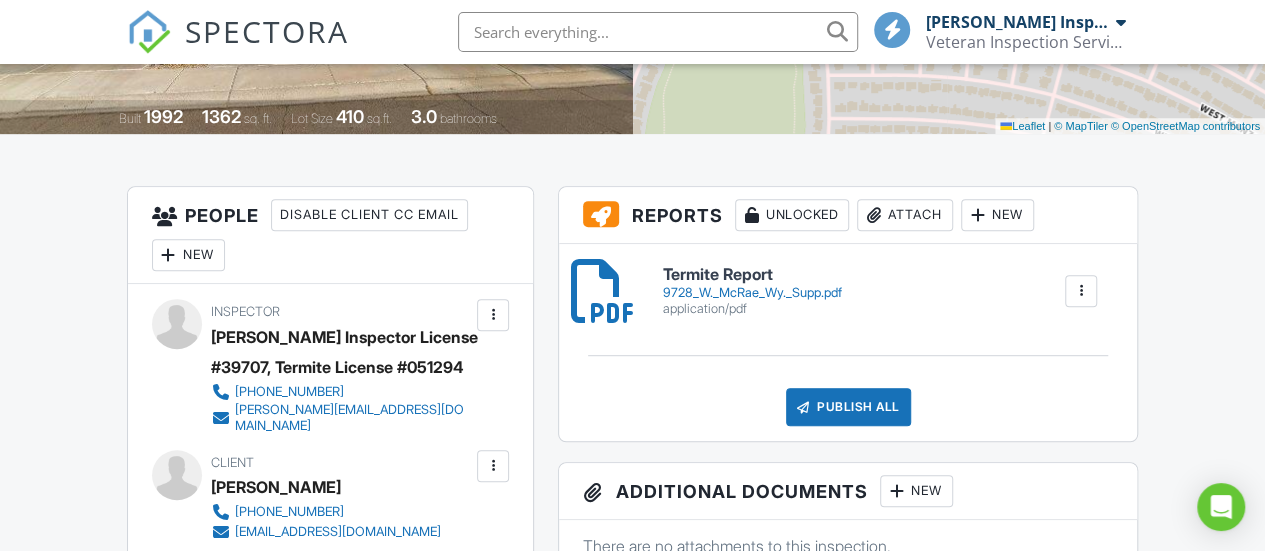 click on "Termite Report
9728_W._McRae_Wy._Supp.pdf
application/pdf" at bounding box center (752, 291) 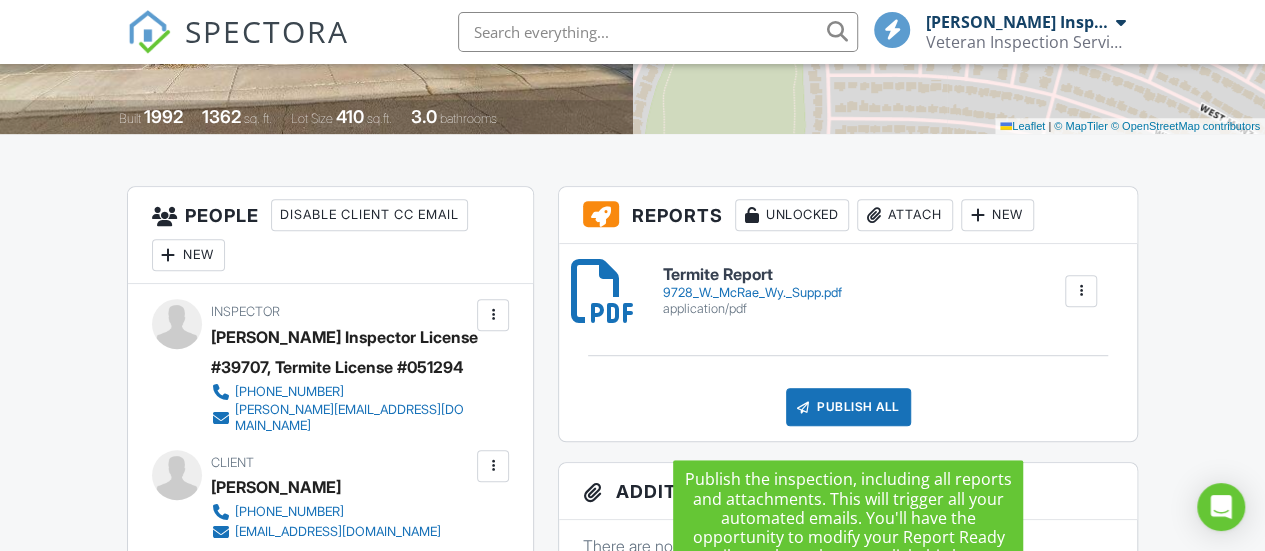 click on "Publish All" at bounding box center [848, 407] 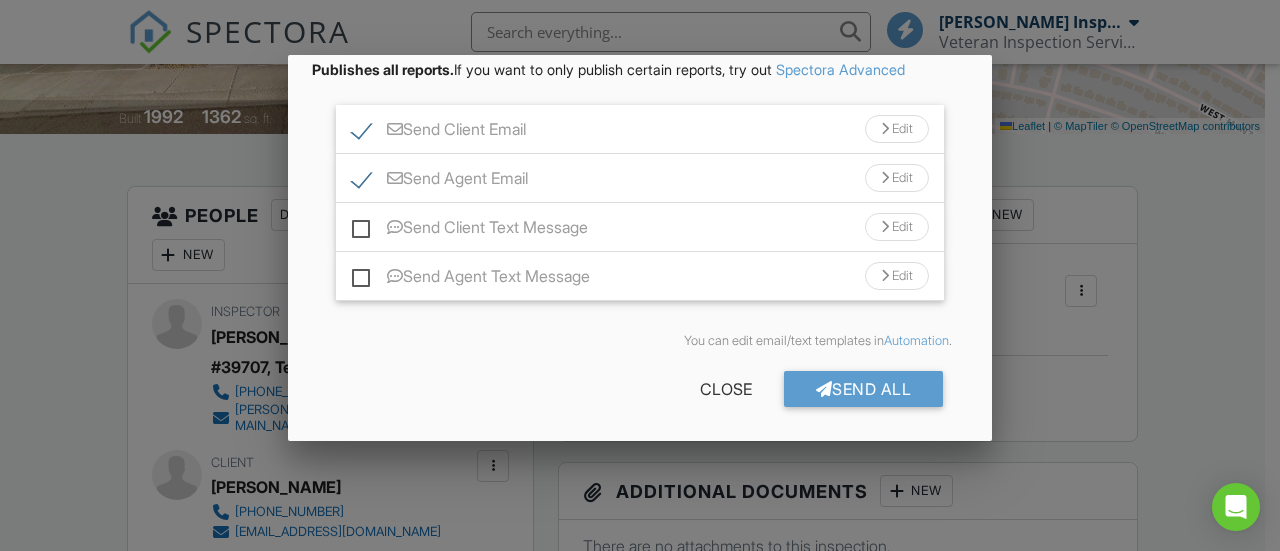 scroll, scrollTop: 181, scrollLeft: 0, axis: vertical 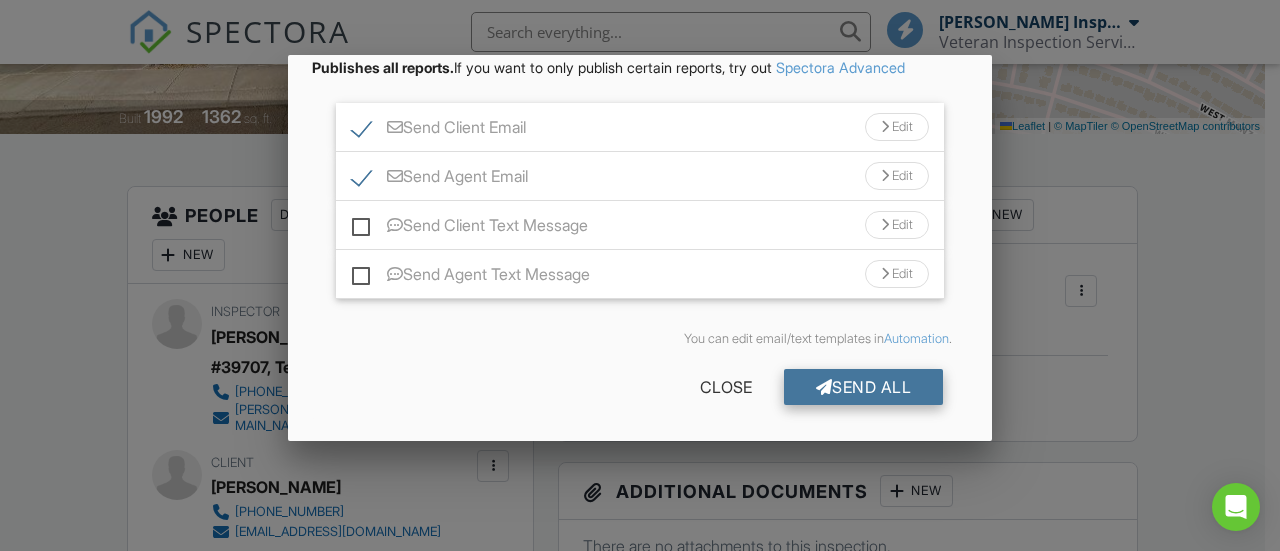 click on "Send All" at bounding box center (864, 387) 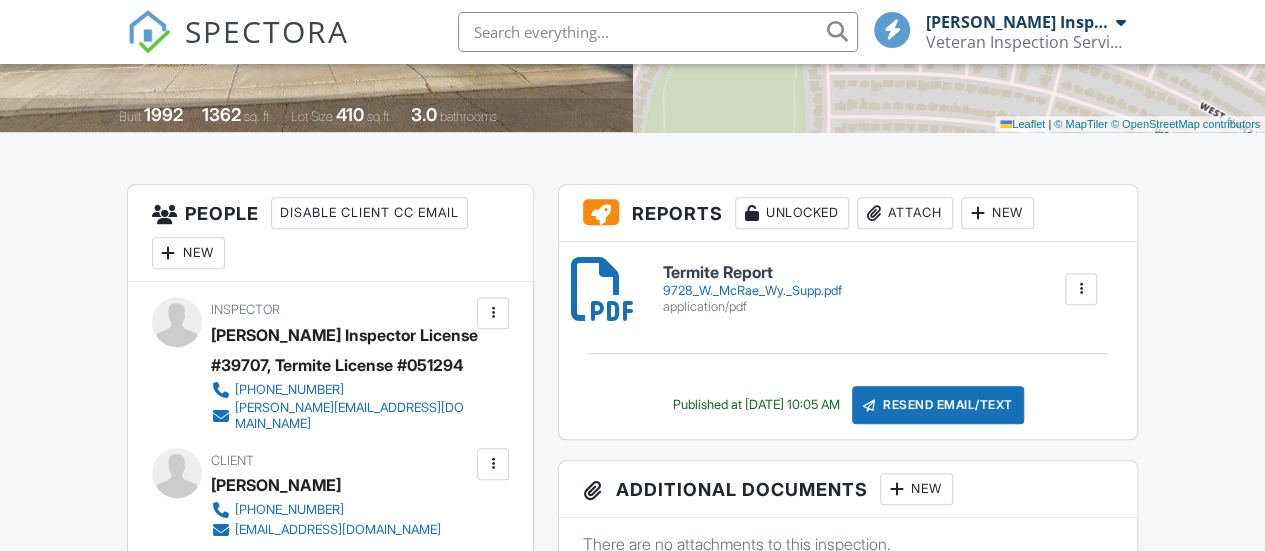 scroll, scrollTop: 402, scrollLeft: 0, axis: vertical 